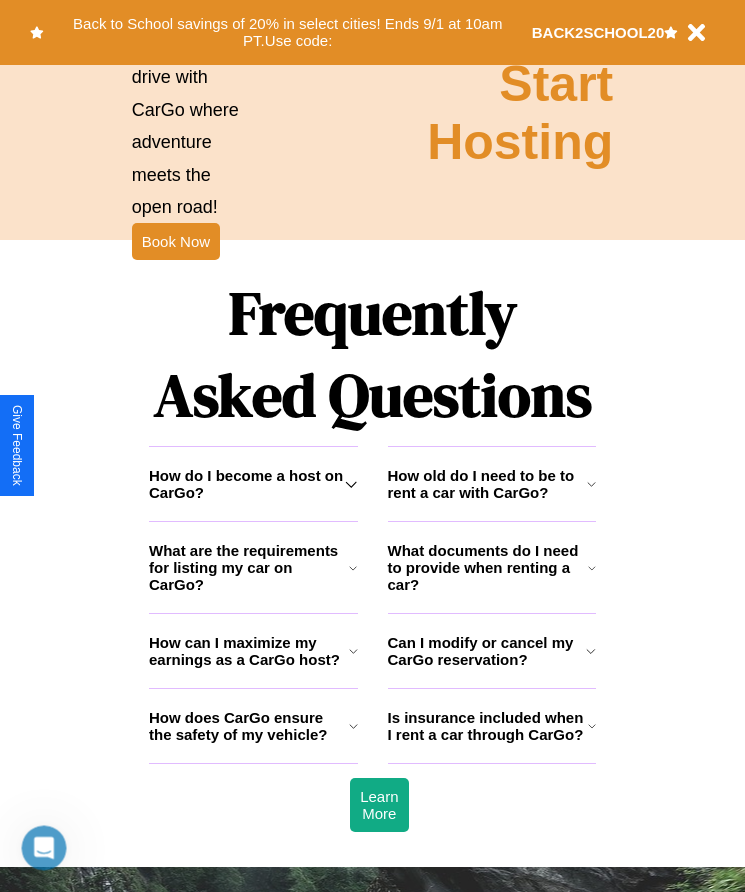 scroll, scrollTop: 2608, scrollLeft: 0, axis: vertical 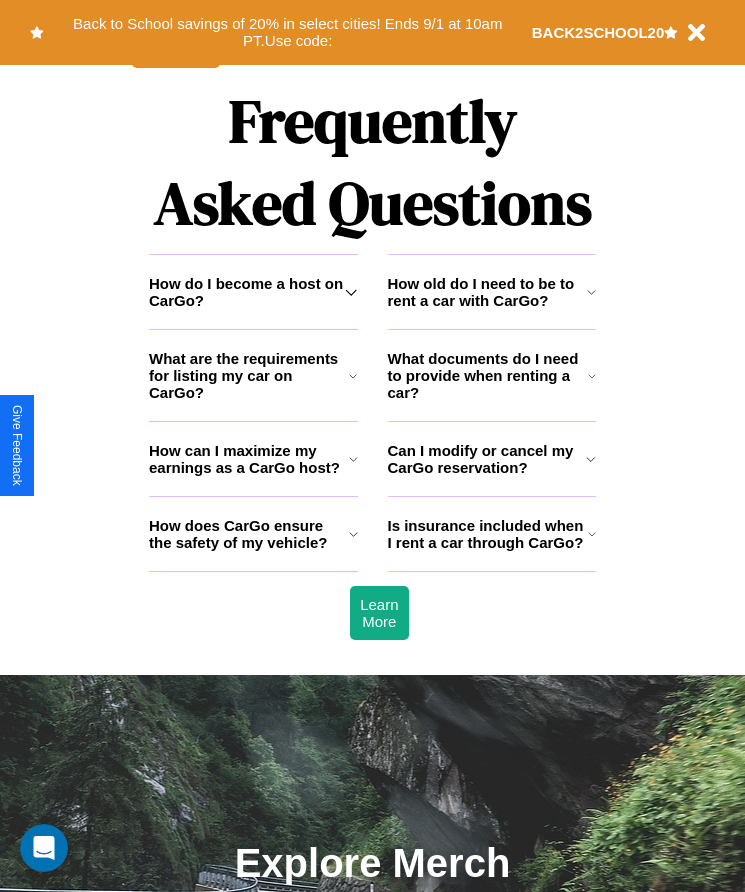 click on "How do I become a host on CarGo?" at bounding box center [247, 292] 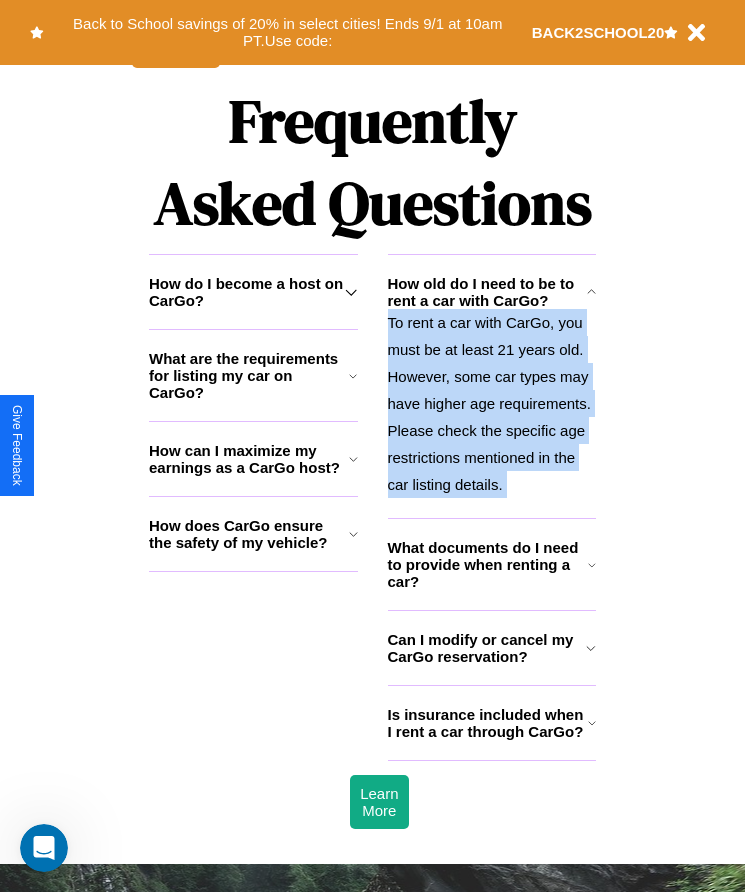 click on "To rent a car with CarGo, you must be at least 21 years old. However, some car types may have higher age requirements. Please check the specific age restrictions mentioned in the car listing details." at bounding box center (492, 403) 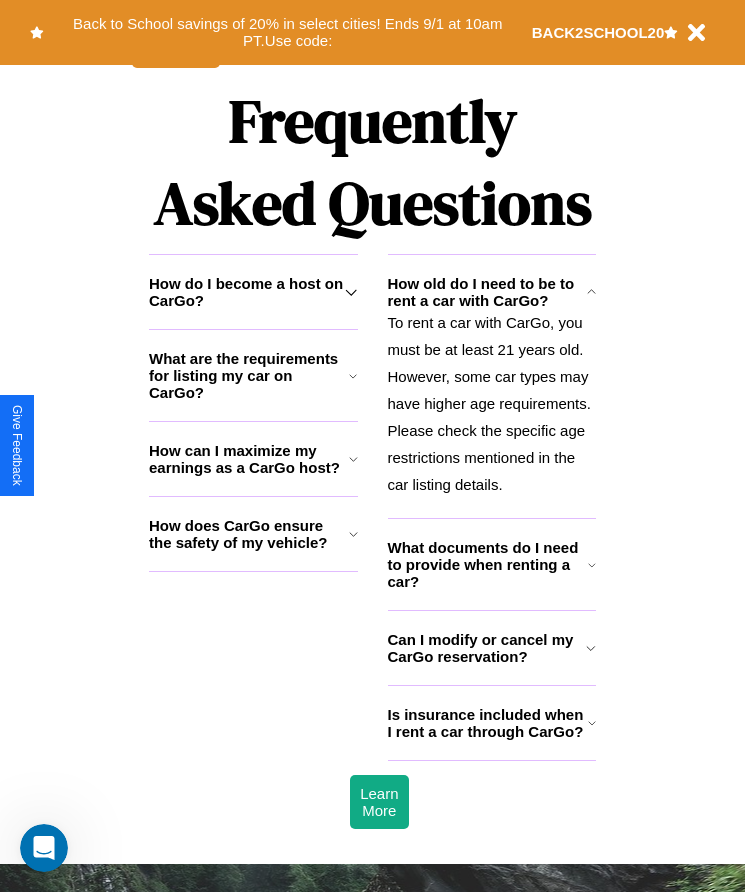 click on "How does CarGo ensure the safety of my vehicle?" at bounding box center (249, 534) 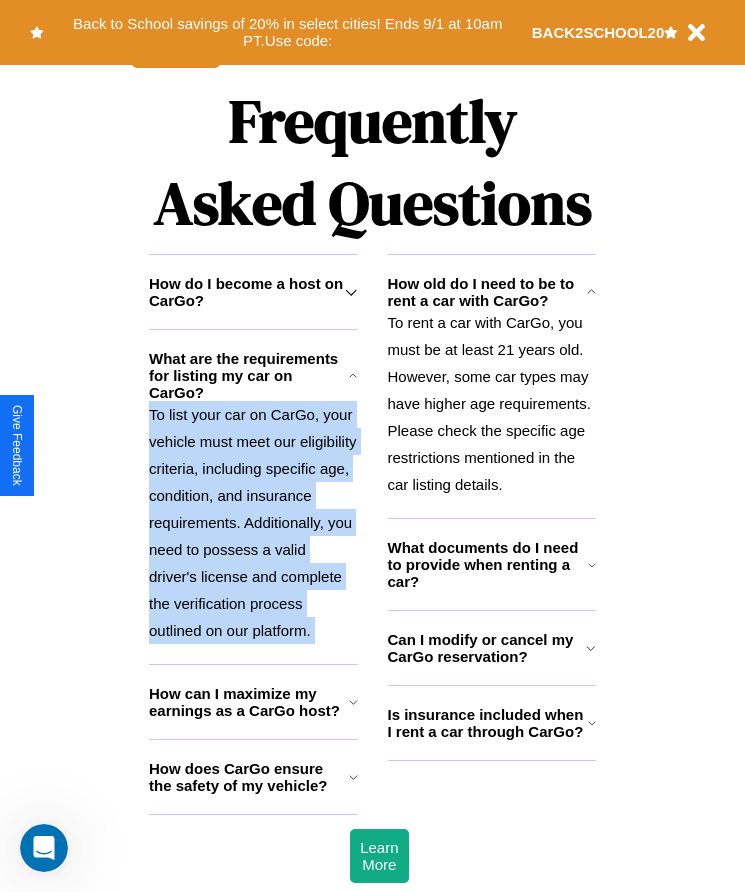 scroll, scrollTop: 1855, scrollLeft: 0, axis: vertical 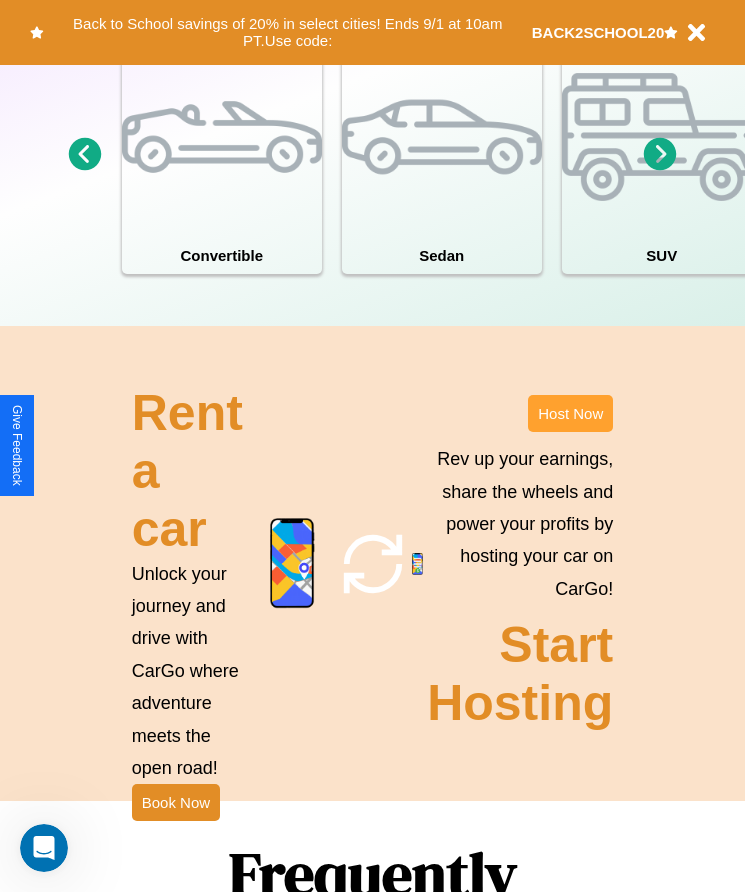 click on "Host Now" at bounding box center [570, 413] 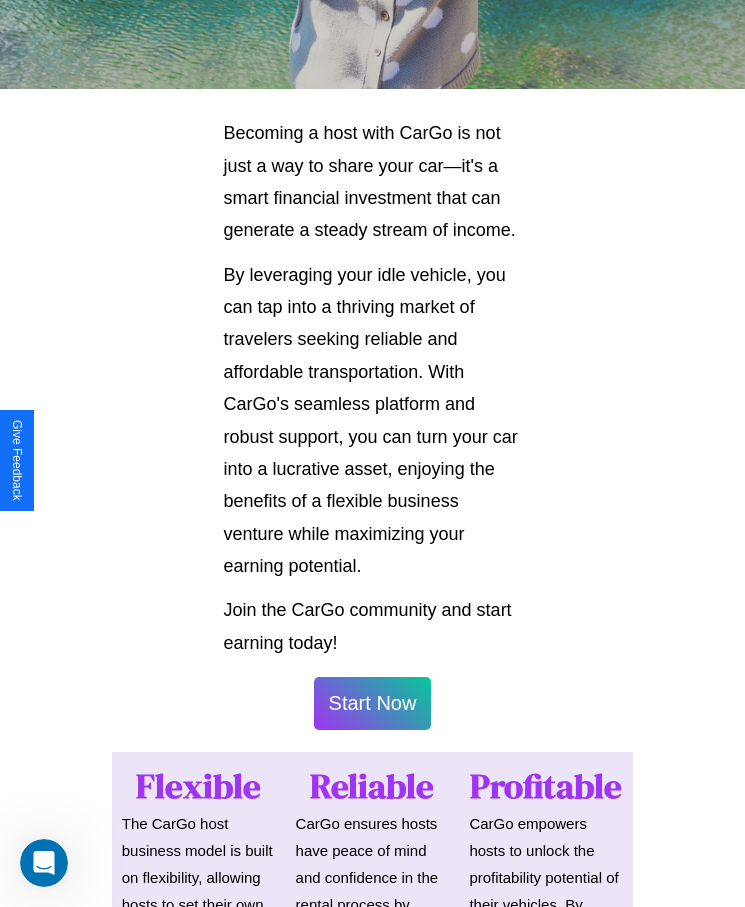 scroll, scrollTop: 2638, scrollLeft: 0, axis: vertical 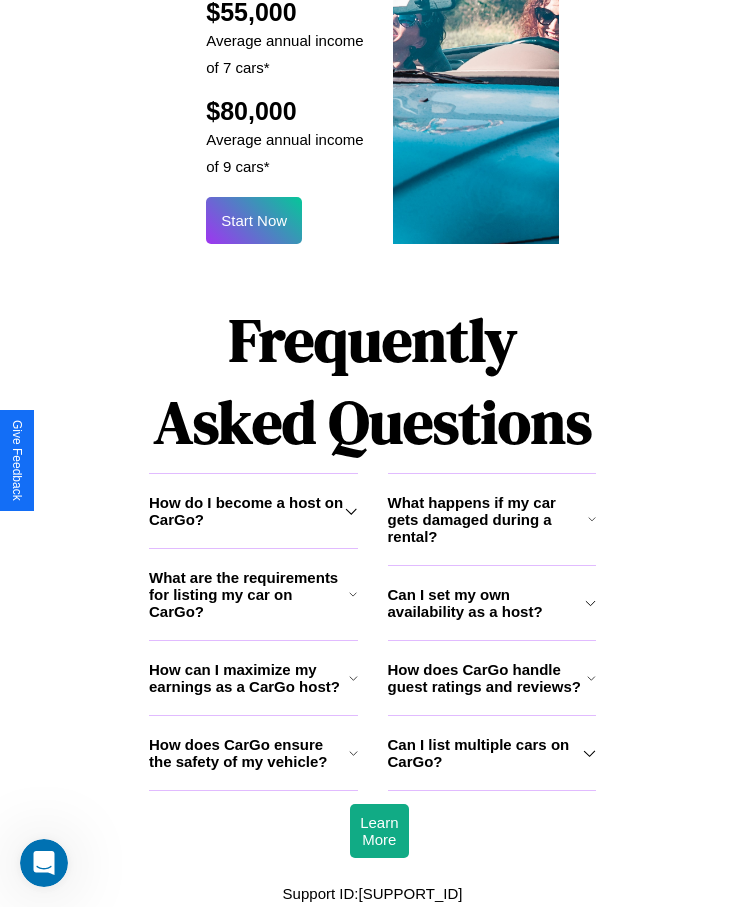 click on "How does CarGo ensure the safety of my vehicle?" at bounding box center [249, 753] 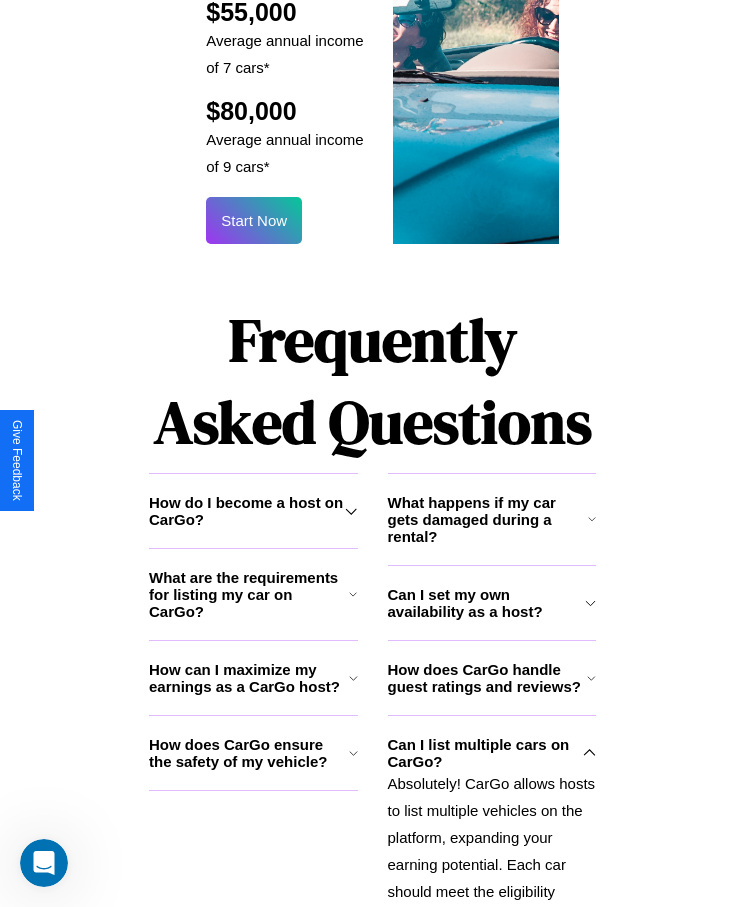 click on "How does CarGo ensure the safety of my vehicle?" at bounding box center [249, 753] 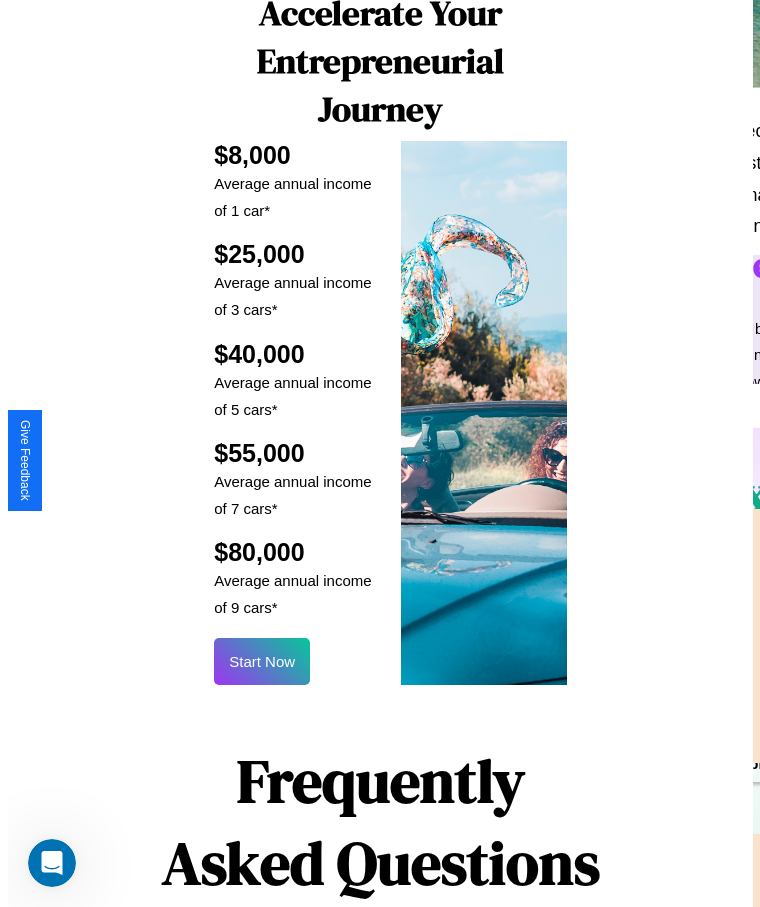 scroll, scrollTop: 2405, scrollLeft: 0, axis: vertical 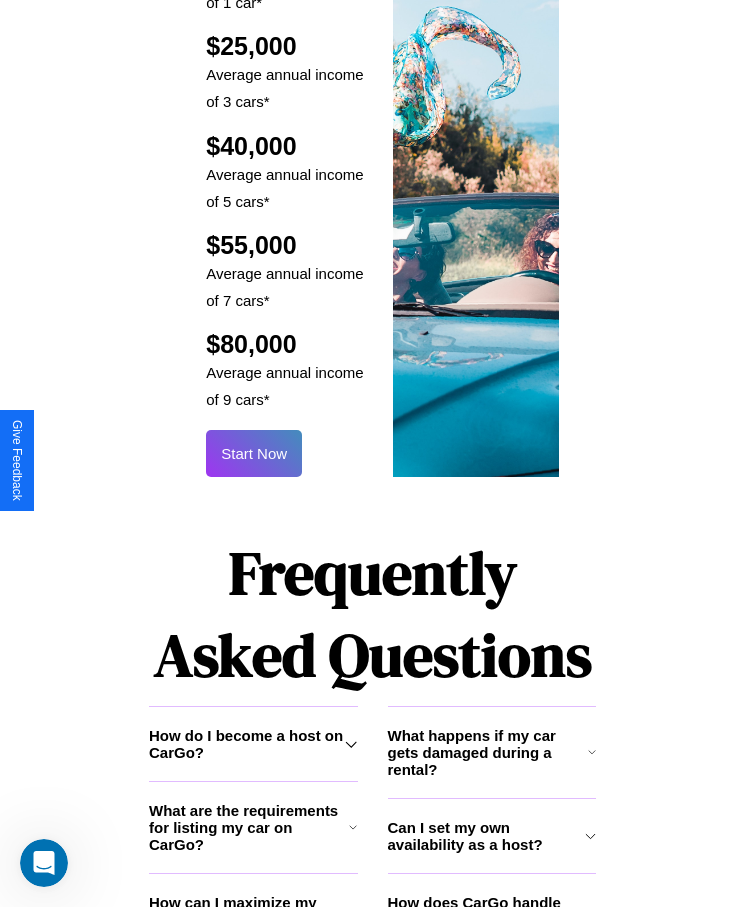 click on "Start Now" at bounding box center (254, 453) 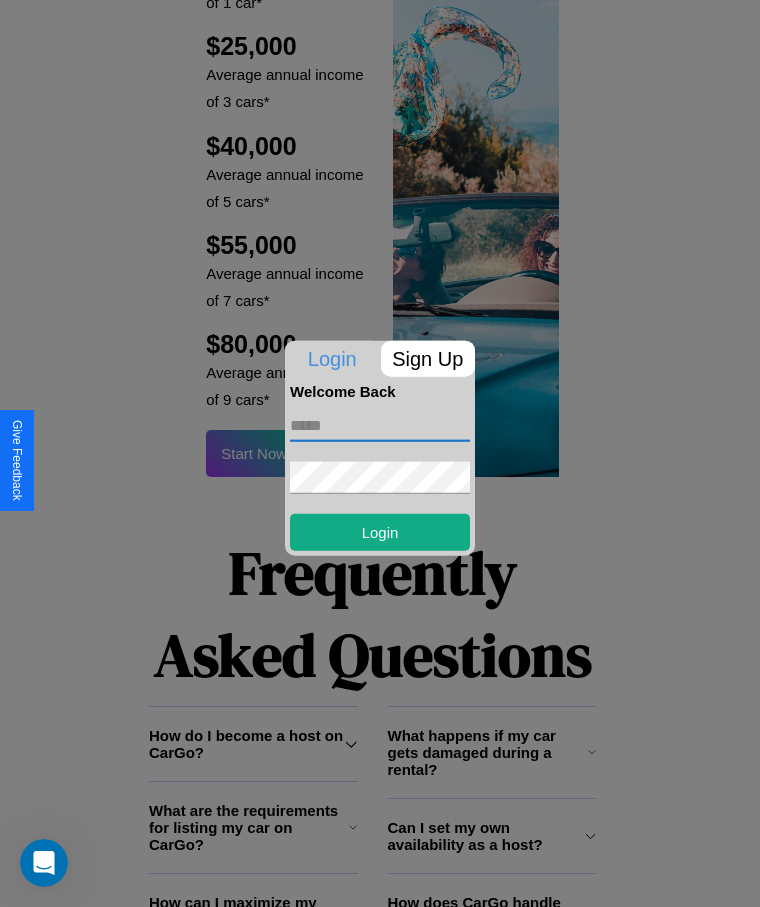 click at bounding box center (380, 425) 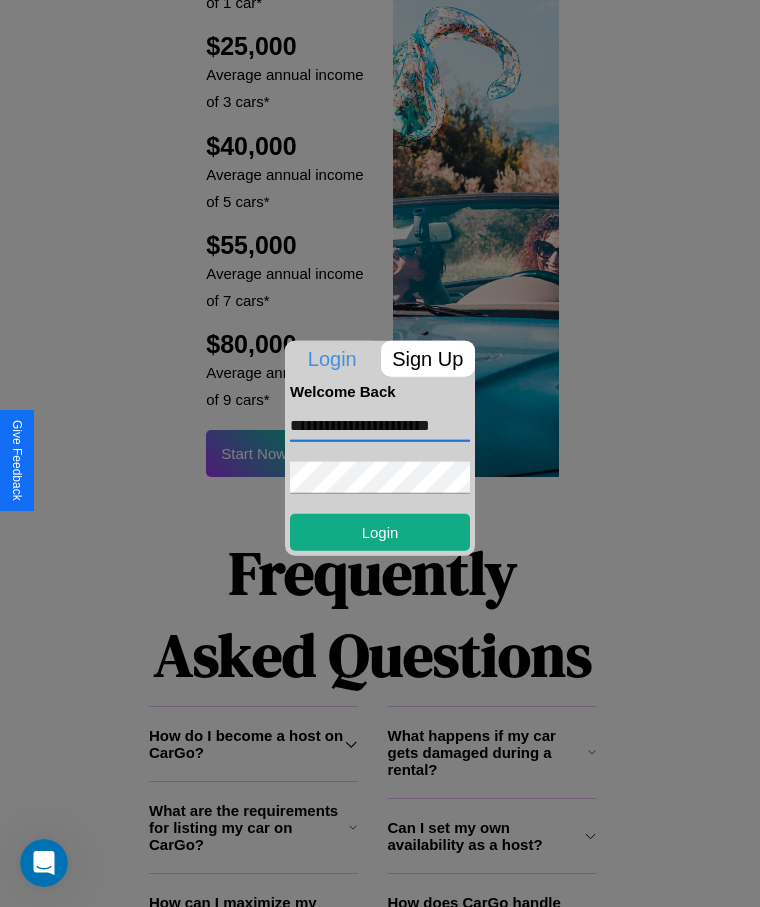 scroll, scrollTop: 0, scrollLeft: 18, axis: horizontal 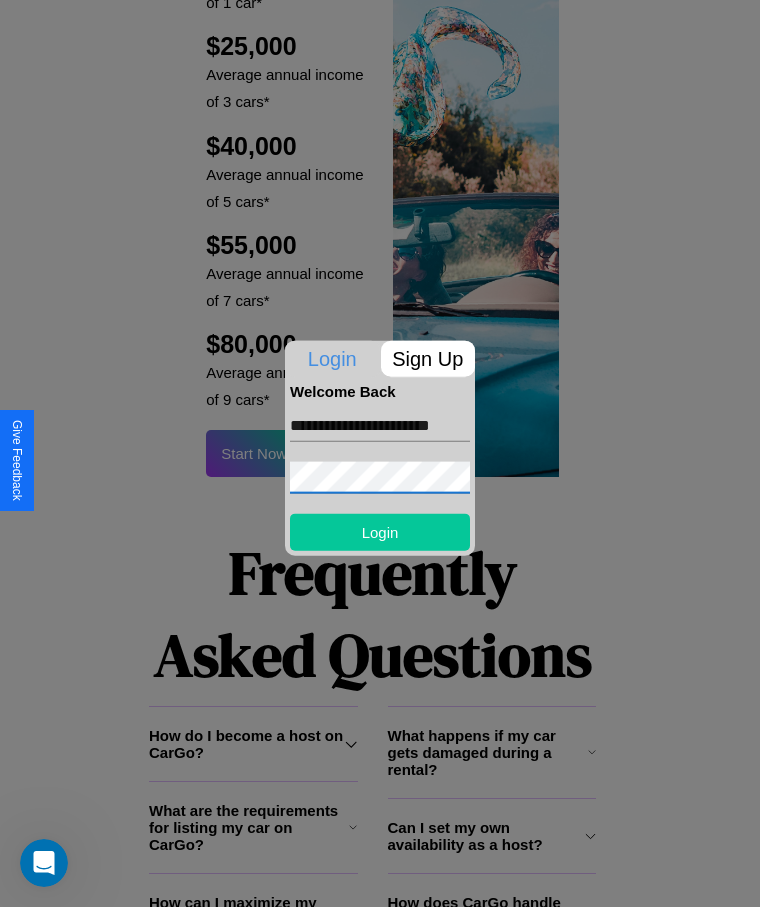 click on "Login" at bounding box center (380, 531) 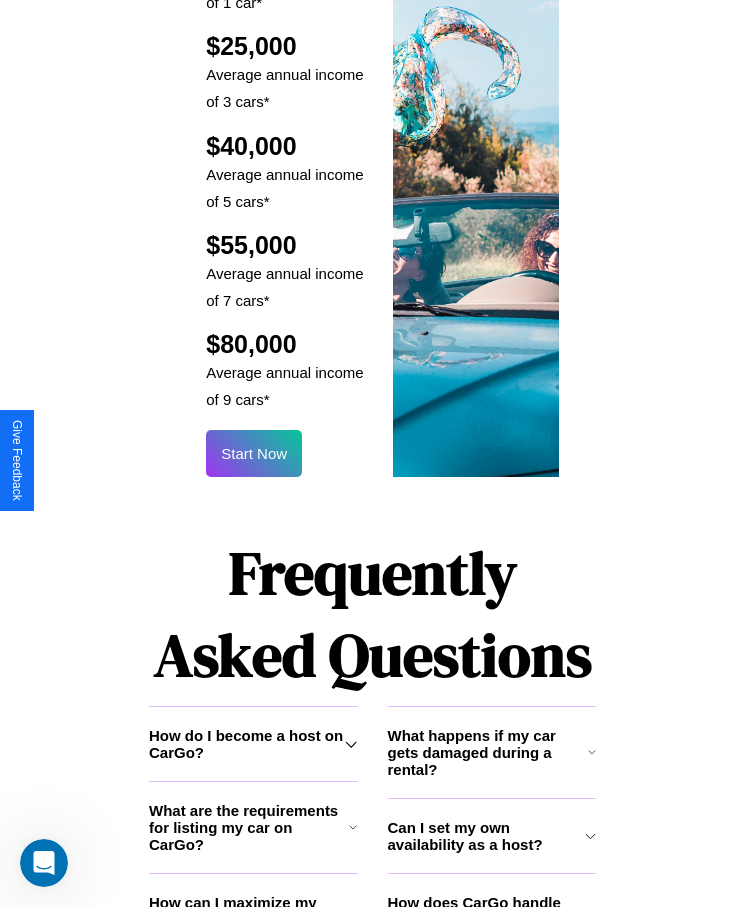 scroll, scrollTop: 2407, scrollLeft: 0, axis: vertical 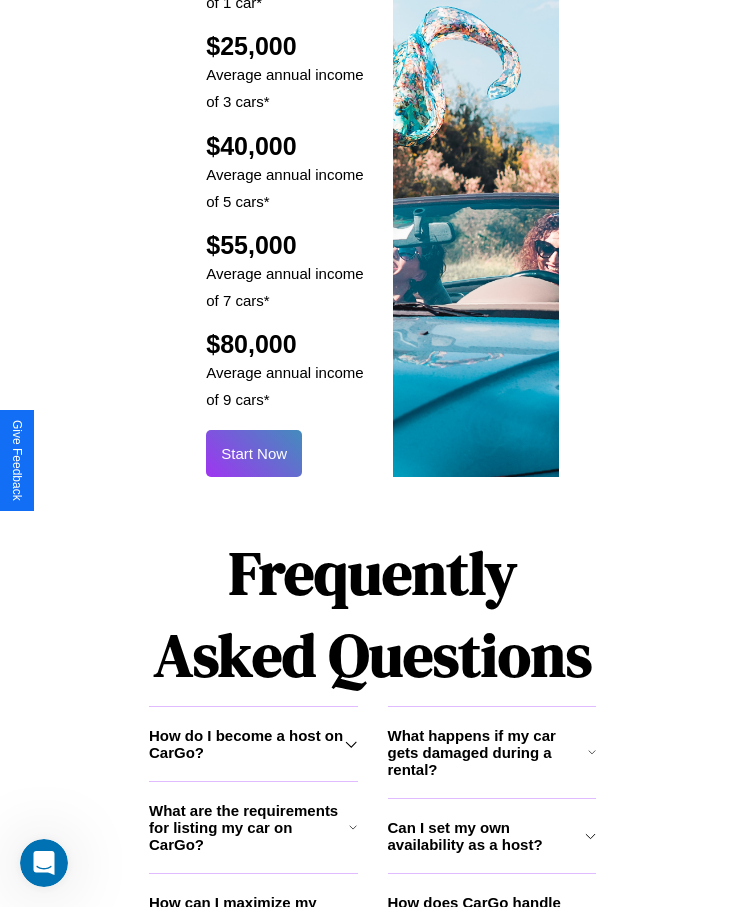 click on "Start Now" at bounding box center (254, 453) 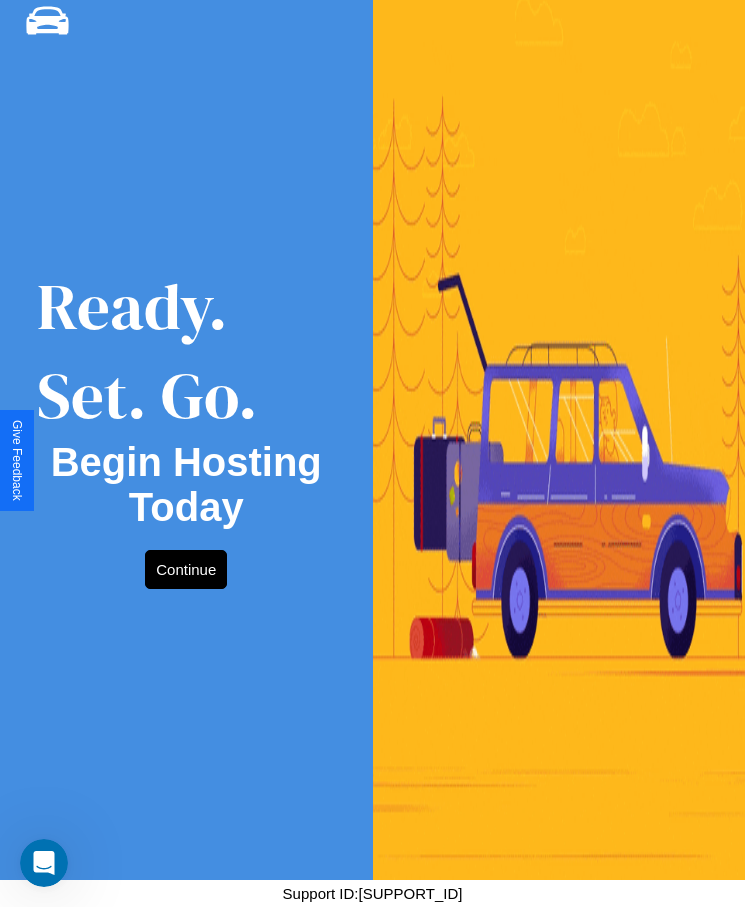 scroll, scrollTop: 0, scrollLeft: 0, axis: both 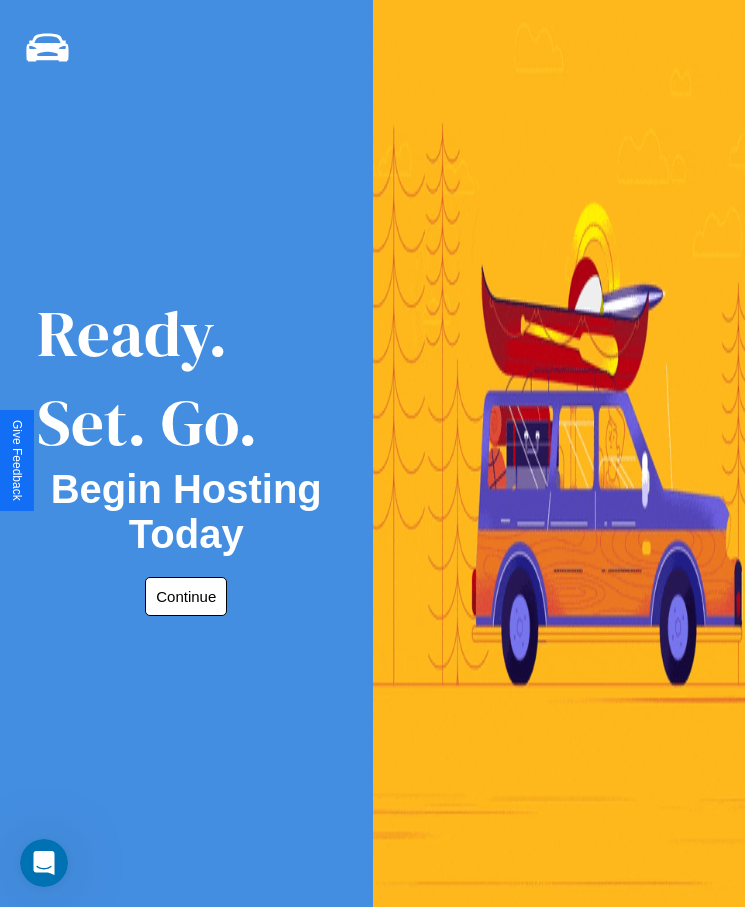 click on "Continue" at bounding box center [186, 596] 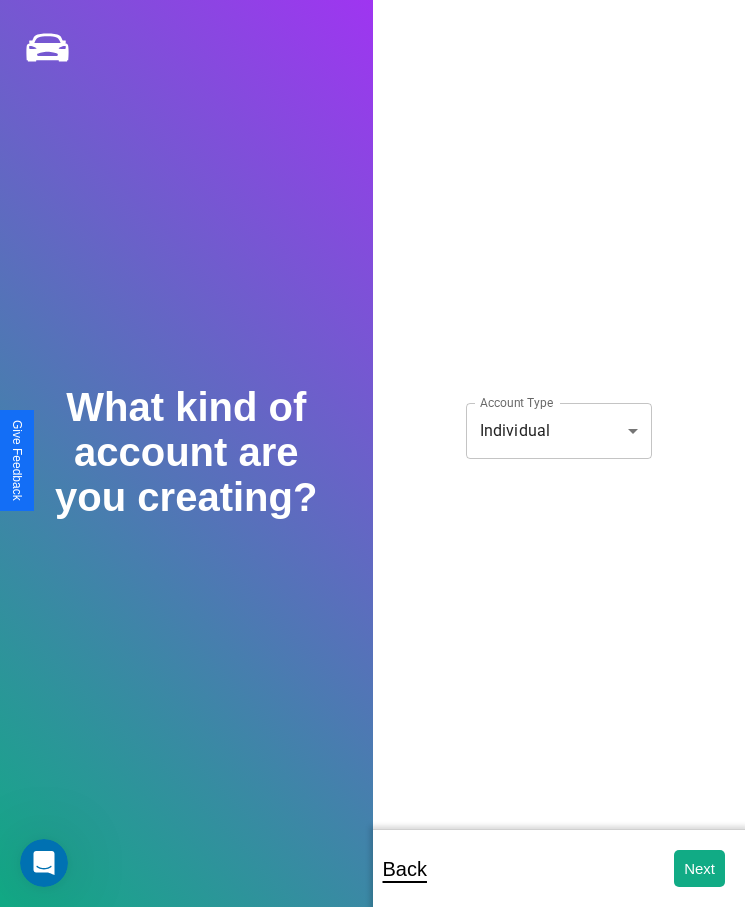 click on "**********" at bounding box center [372, 467] 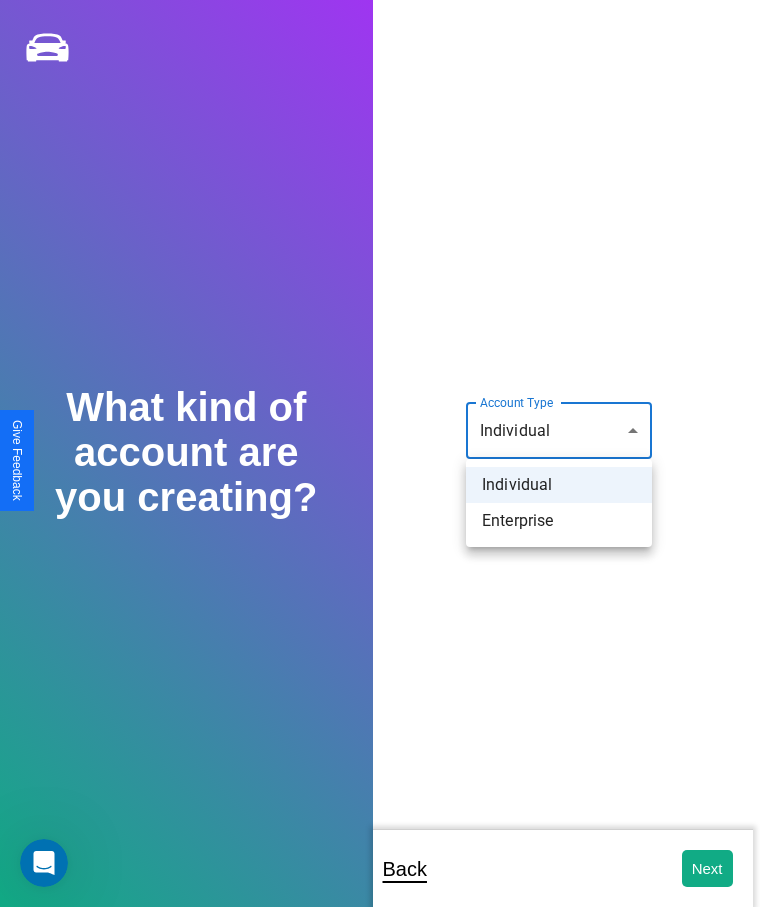 click on "Individual" at bounding box center [559, 485] 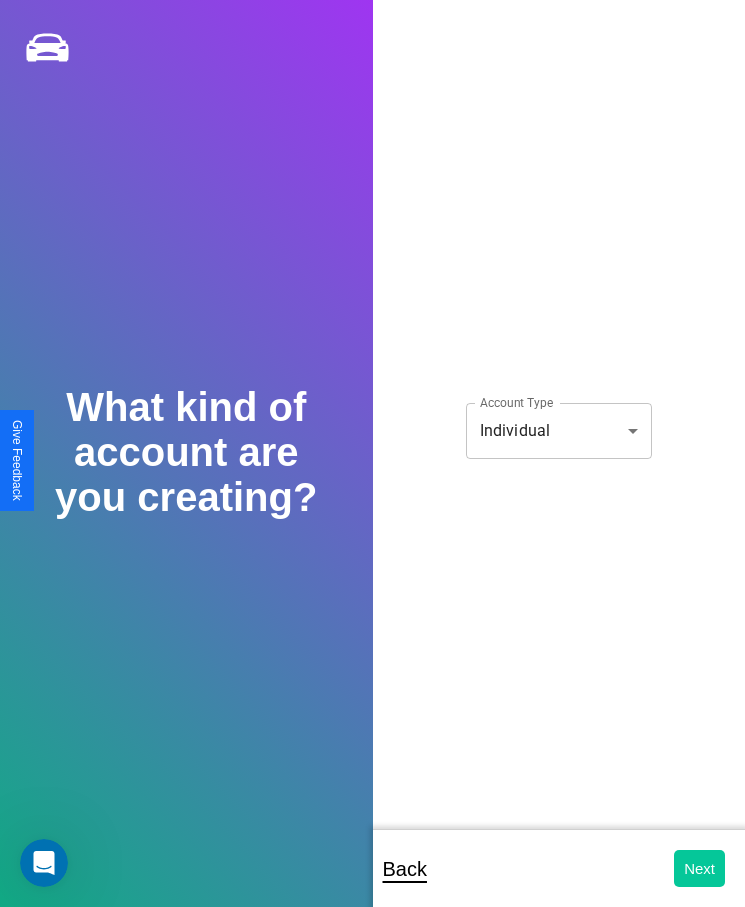click on "Next" at bounding box center [699, 868] 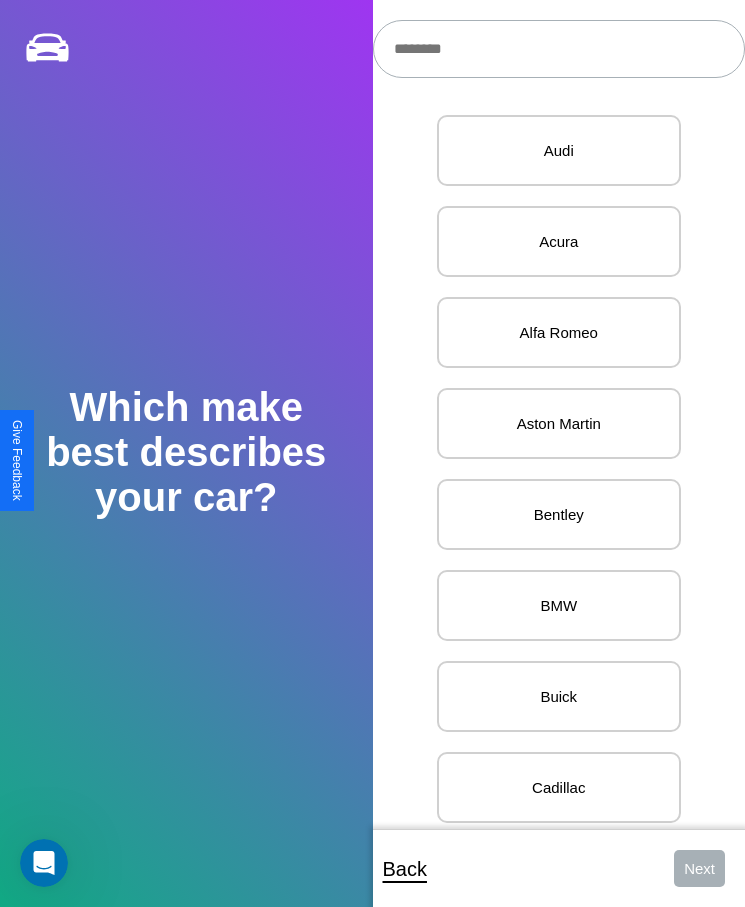 scroll, scrollTop: 27, scrollLeft: 0, axis: vertical 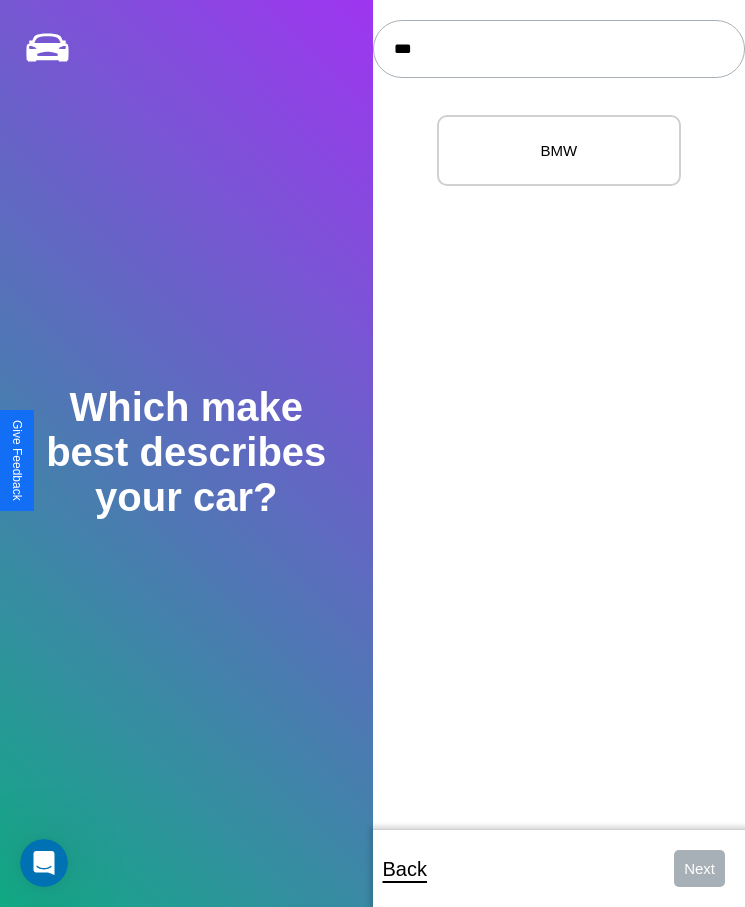 type on "***" 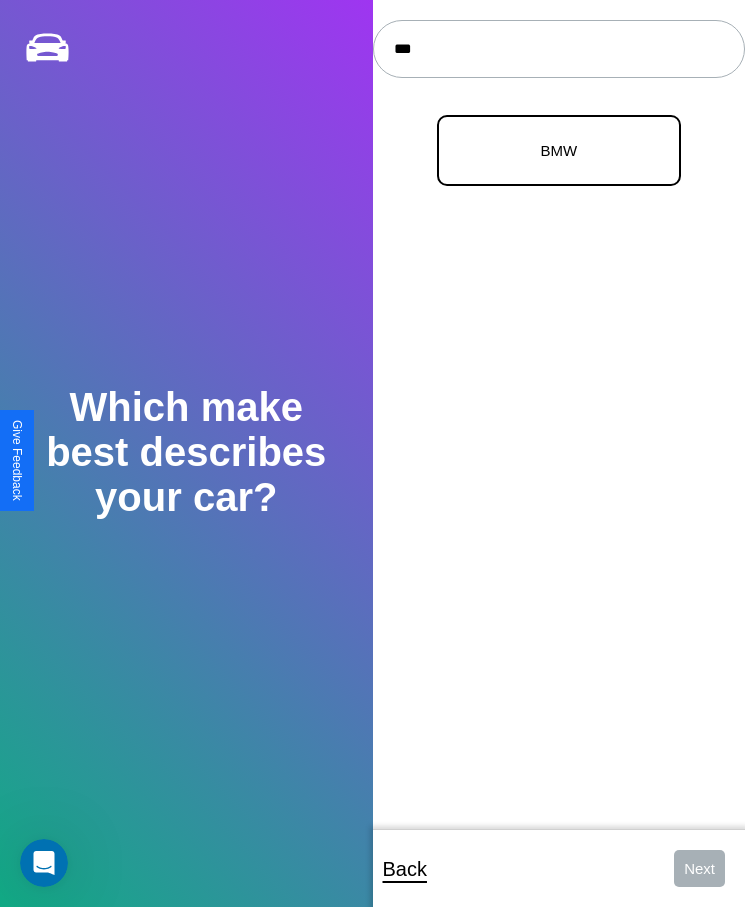 click on "BMW" at bounding box center [559, 150] 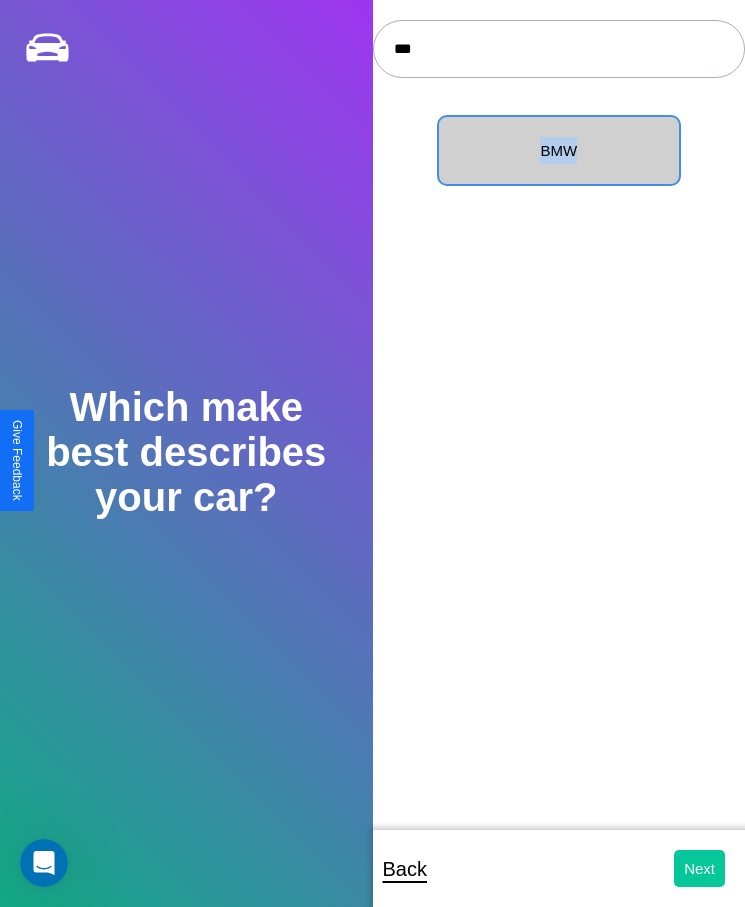 click on "Next" at bounding box center [699, 868] 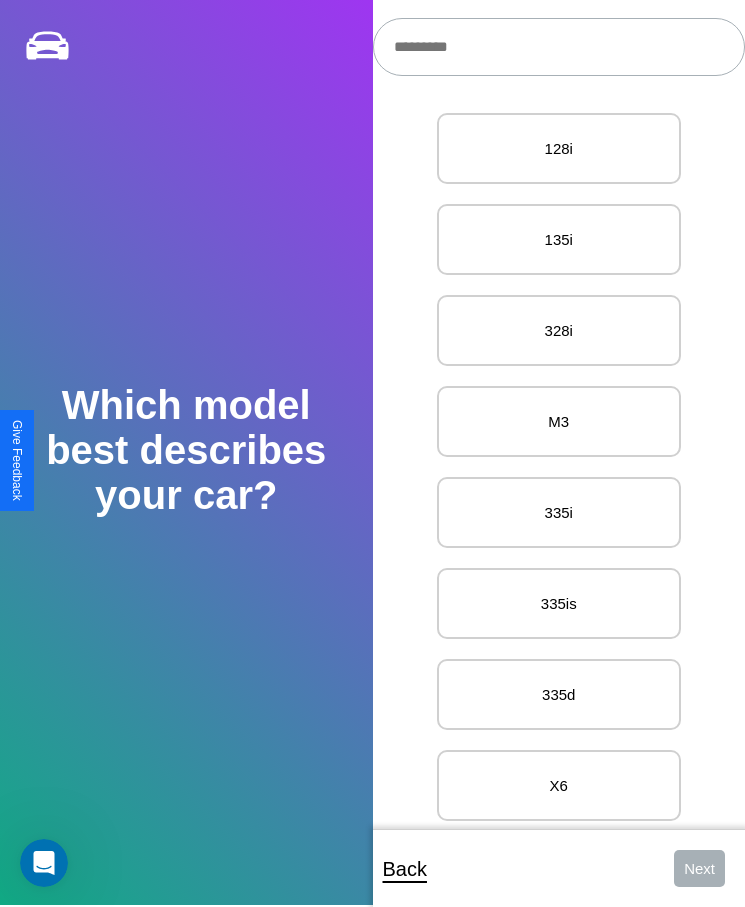 scroll, scrollTop: 27, scrollLeft: 0, axis: vertical 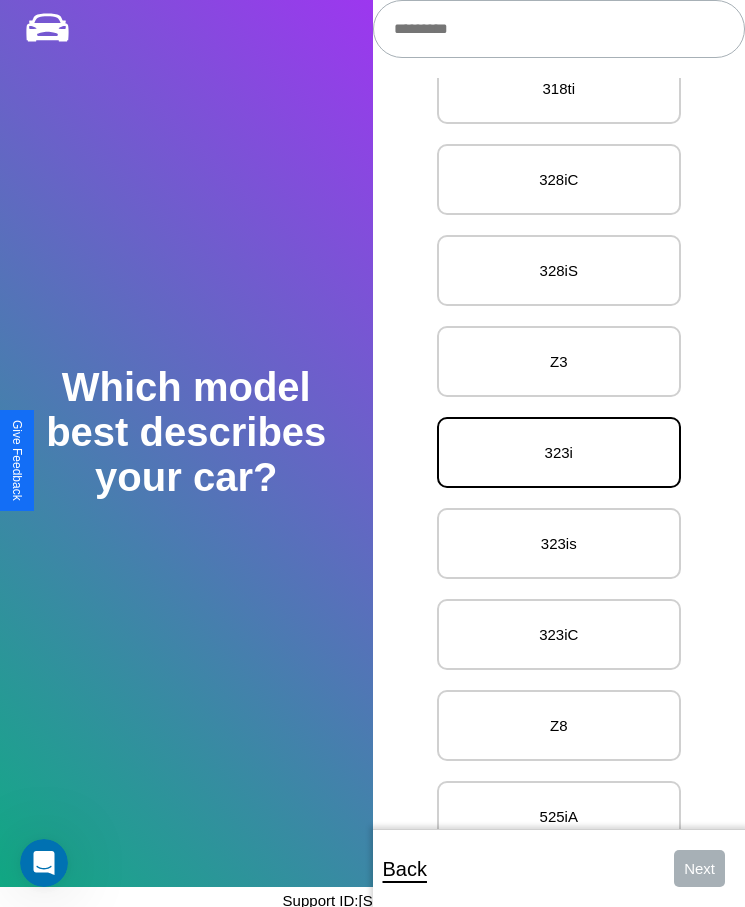 click on "323i" at bounding box center [559, 452] 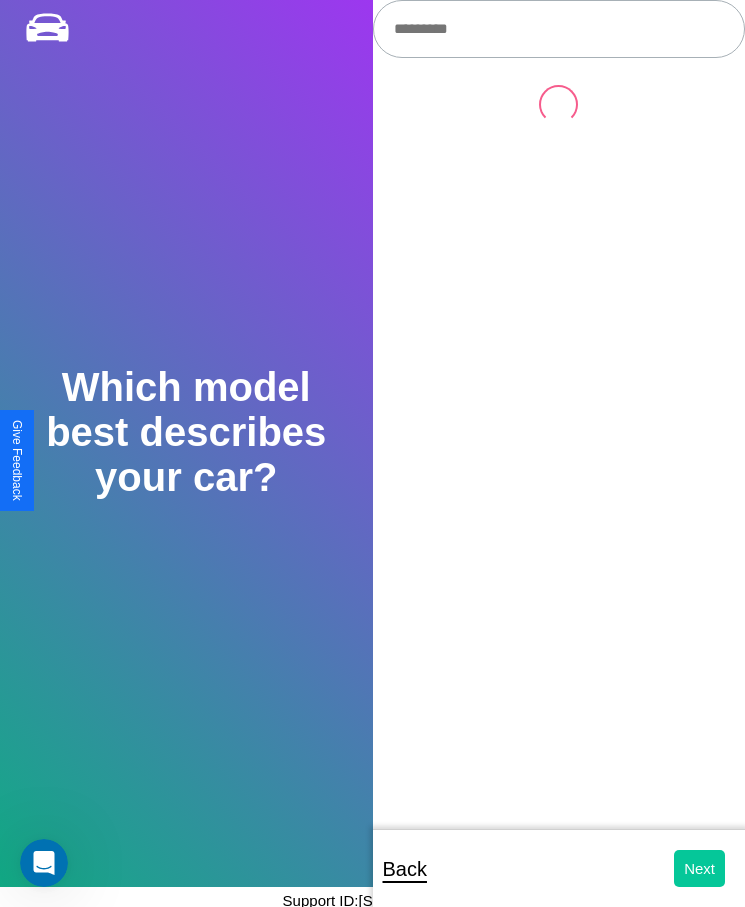 scroll, scrollTop: 0, scrollLeft: 0, axis: both 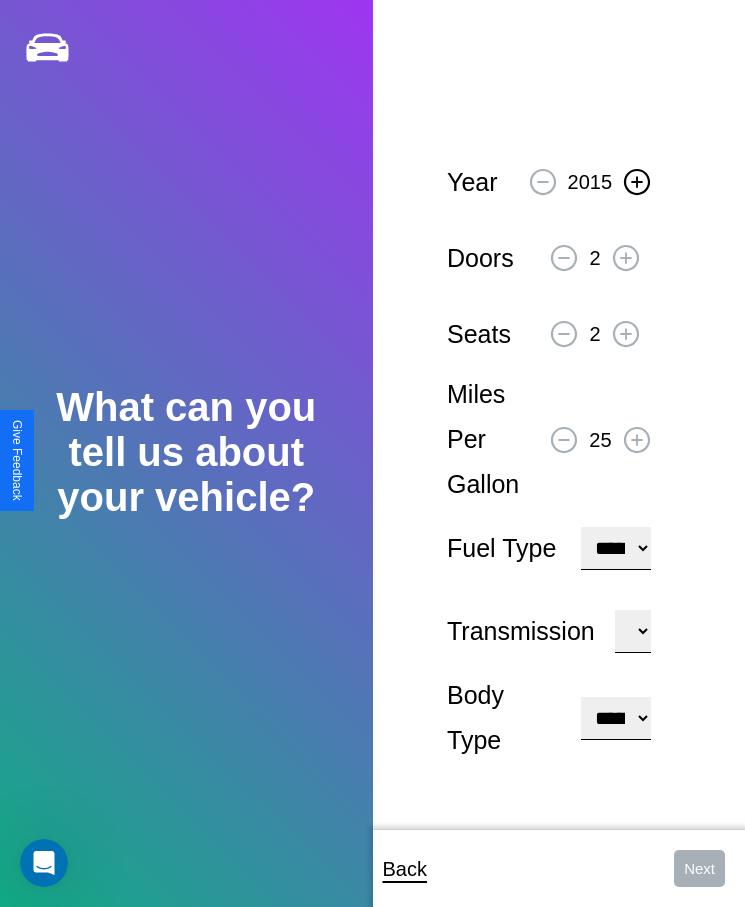 click 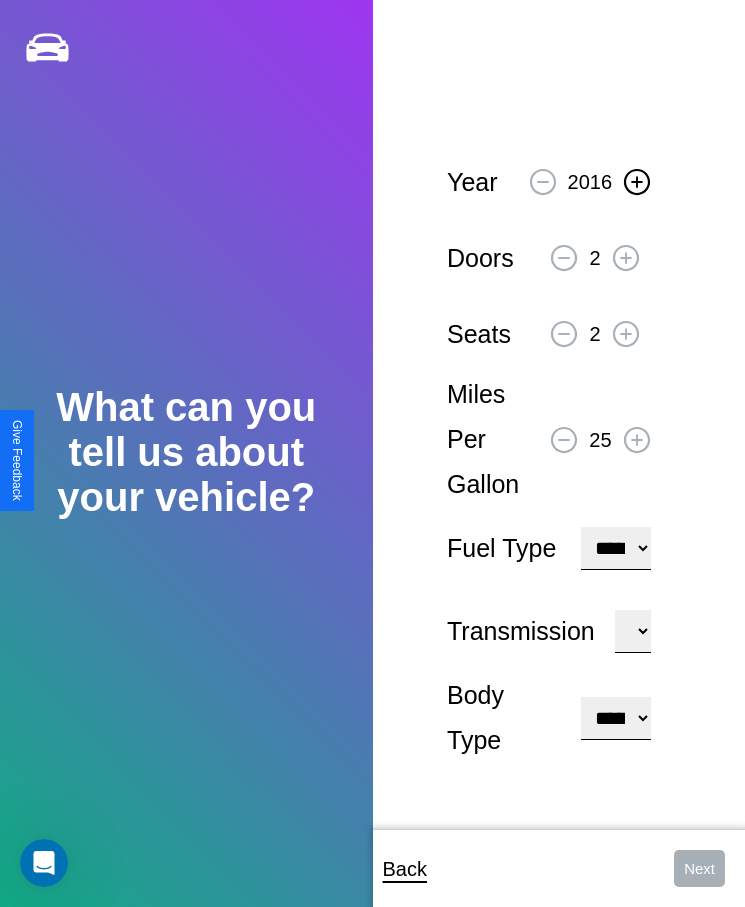 click 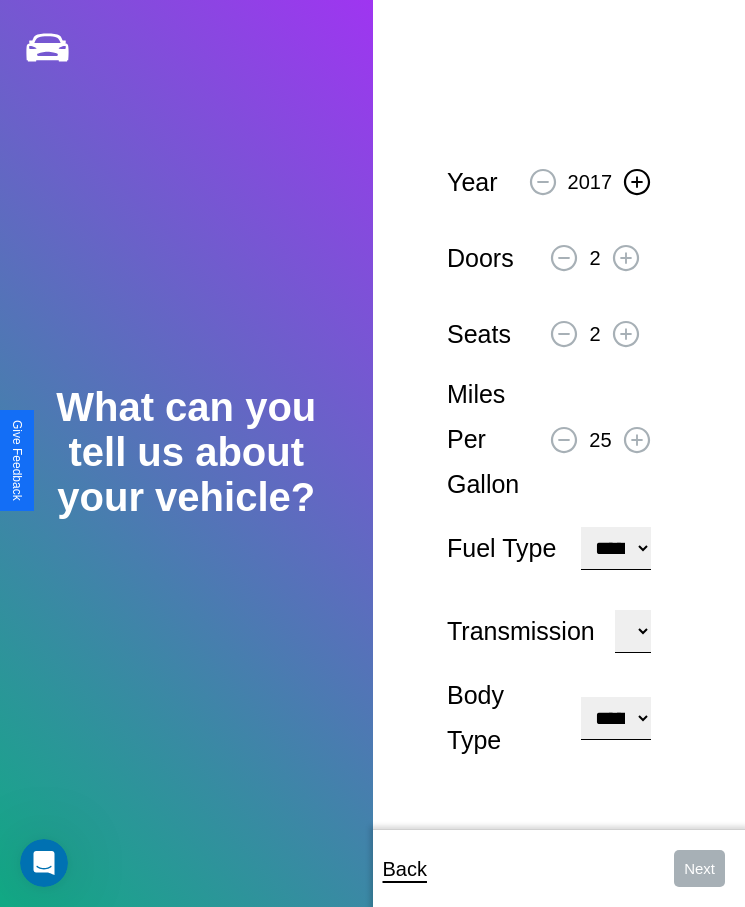 click 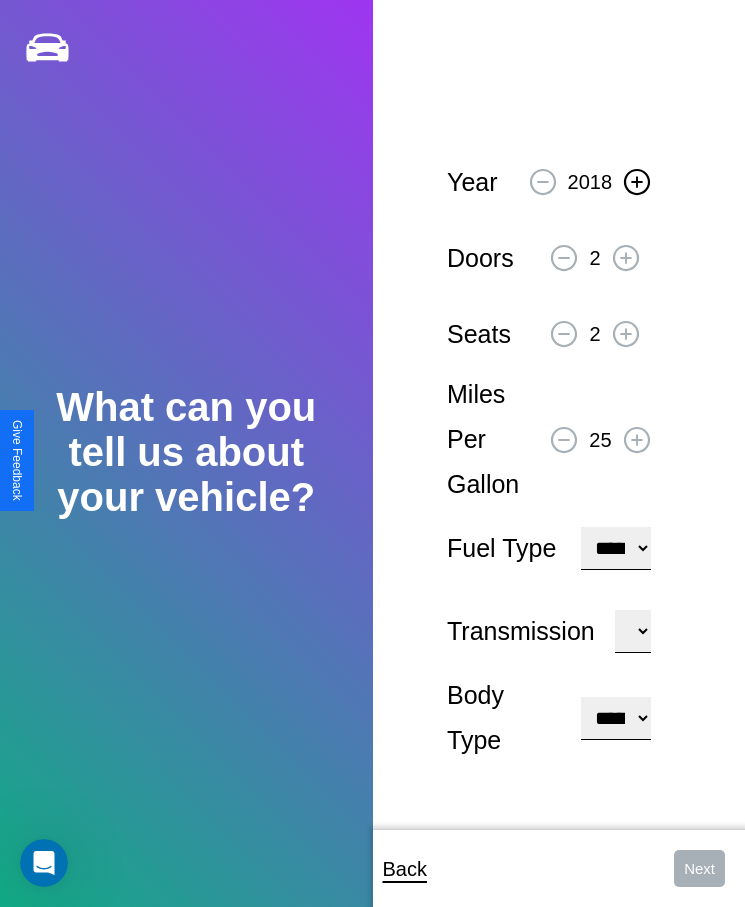 click 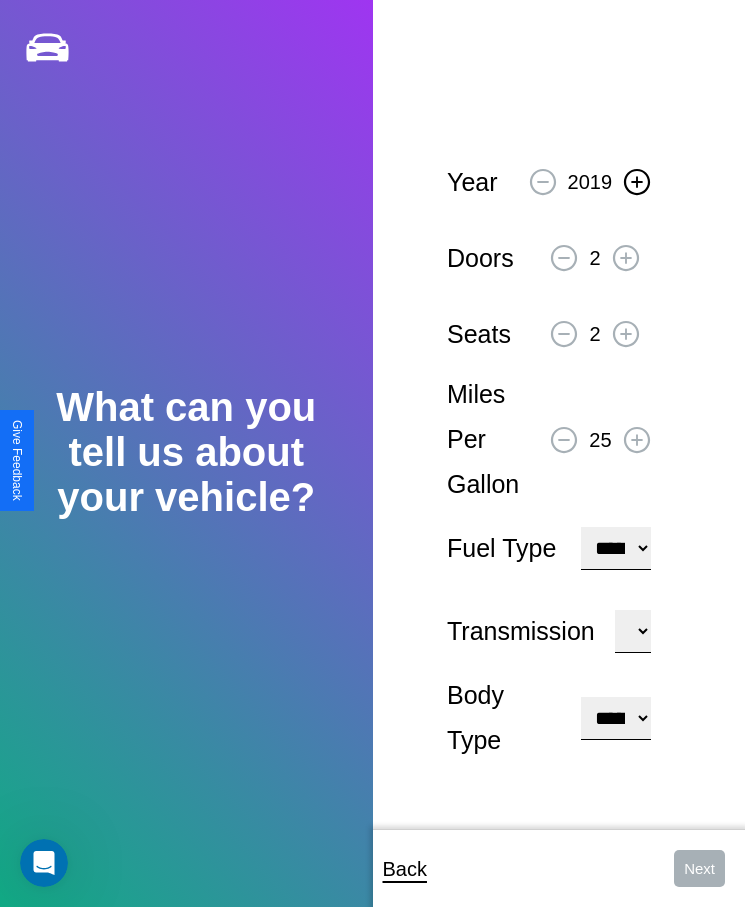 click 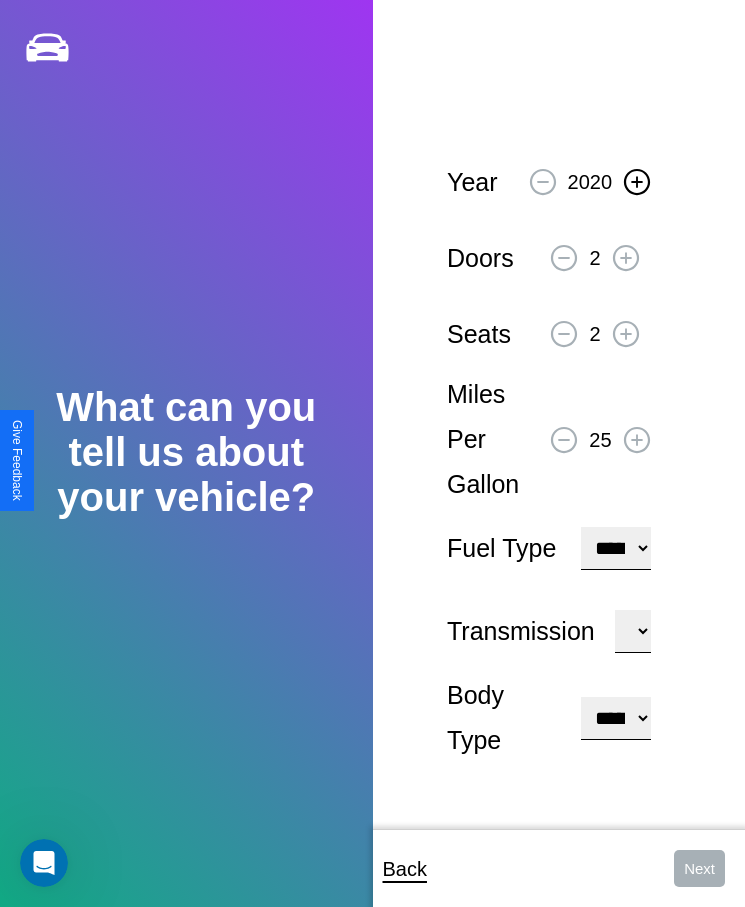 click 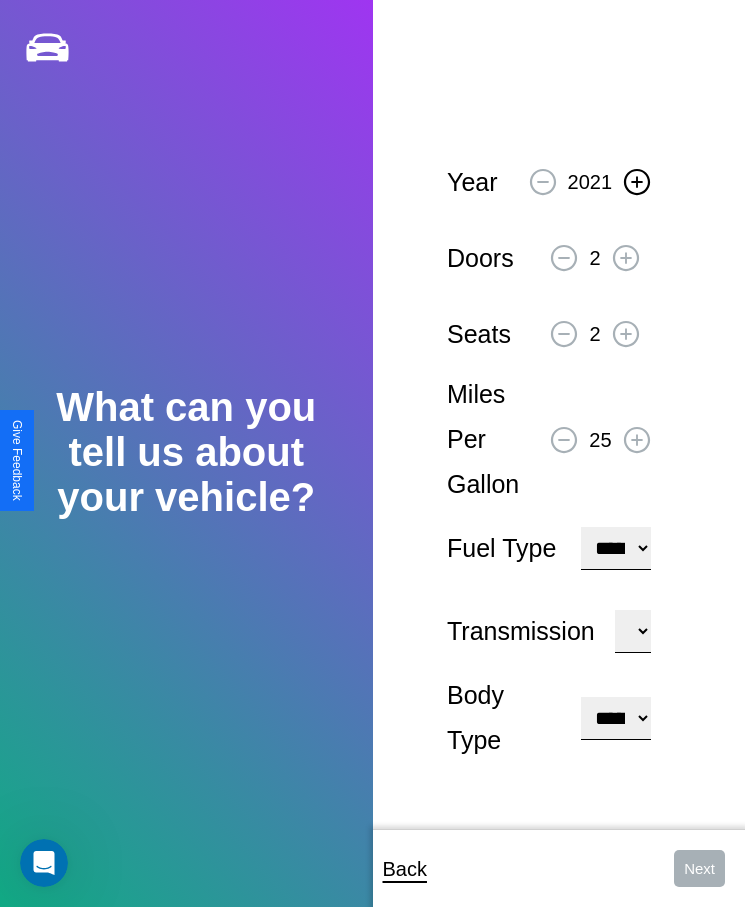 click 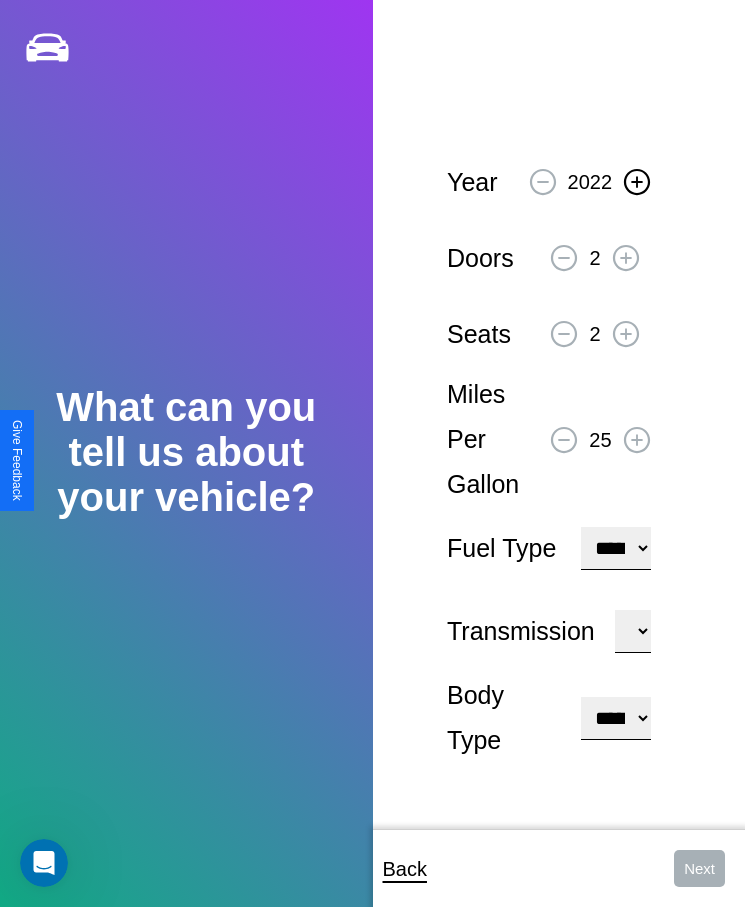 click 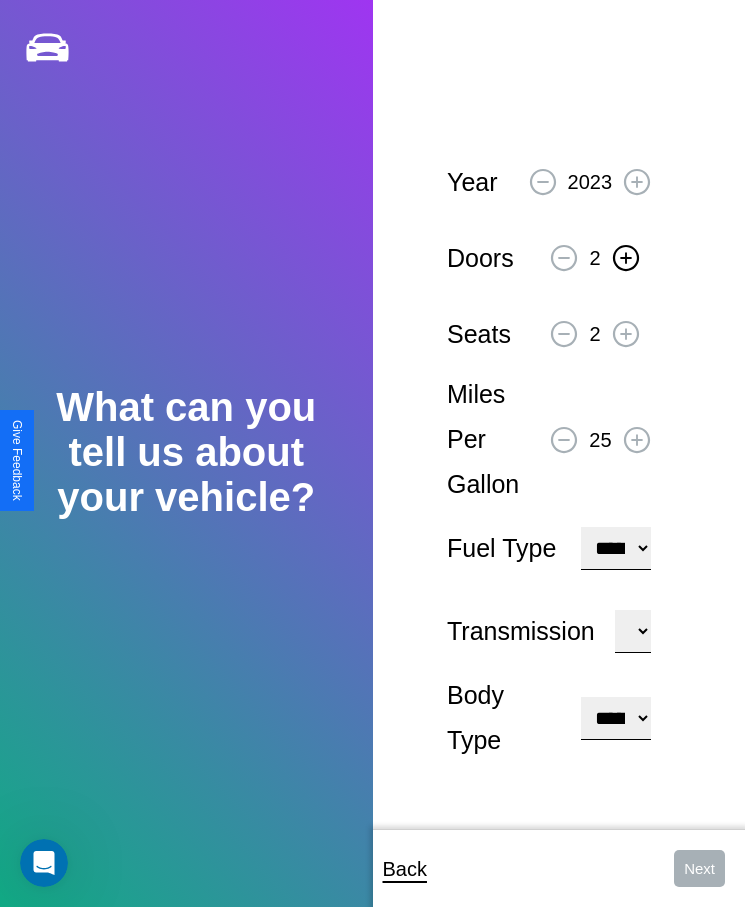 click 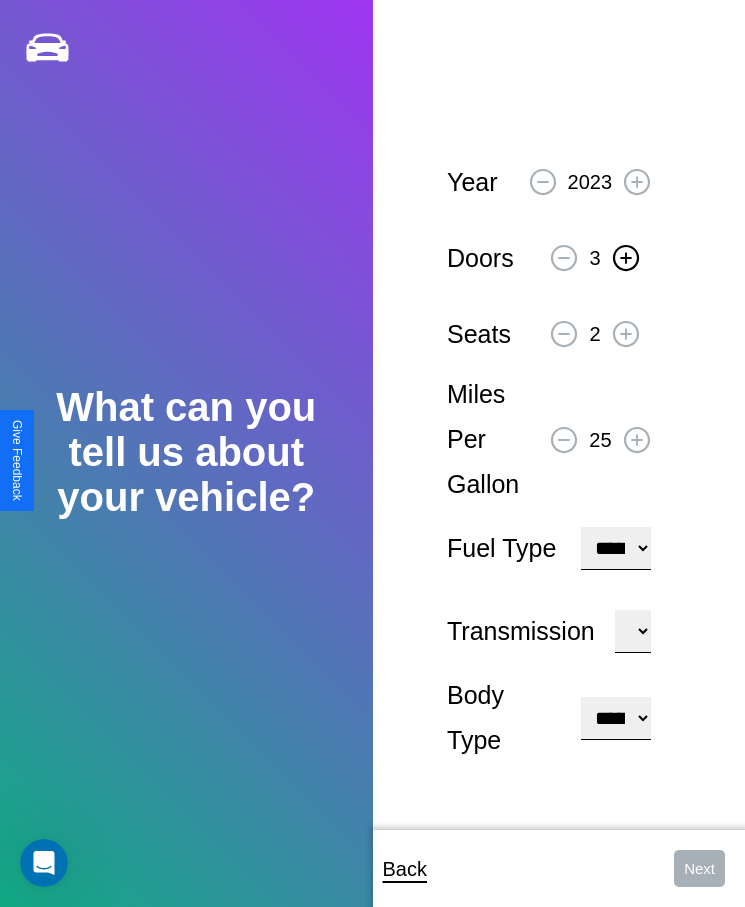 click 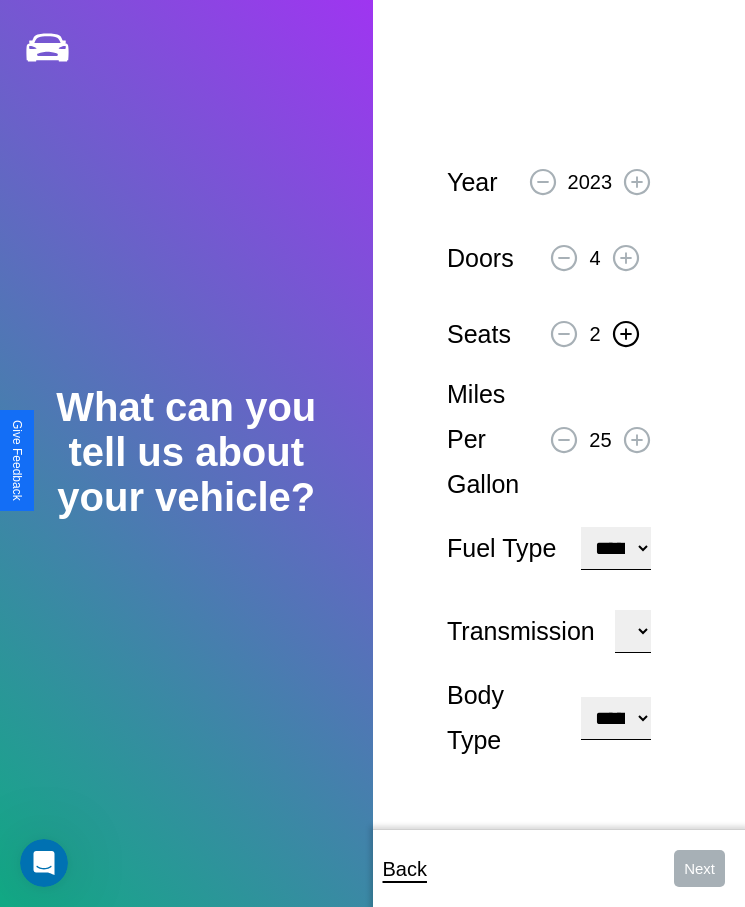 click 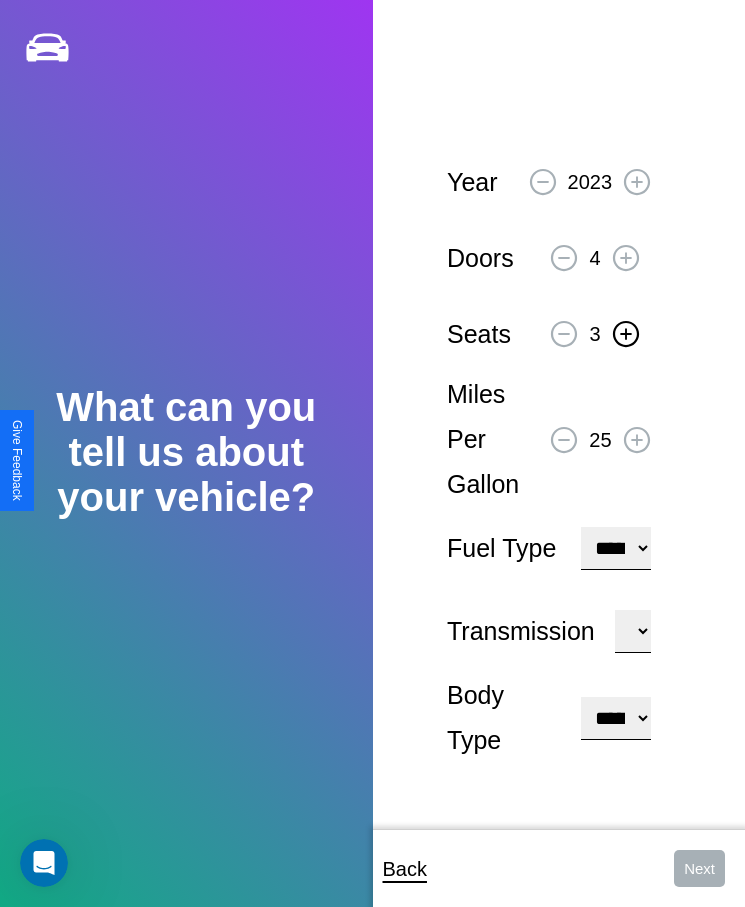 click 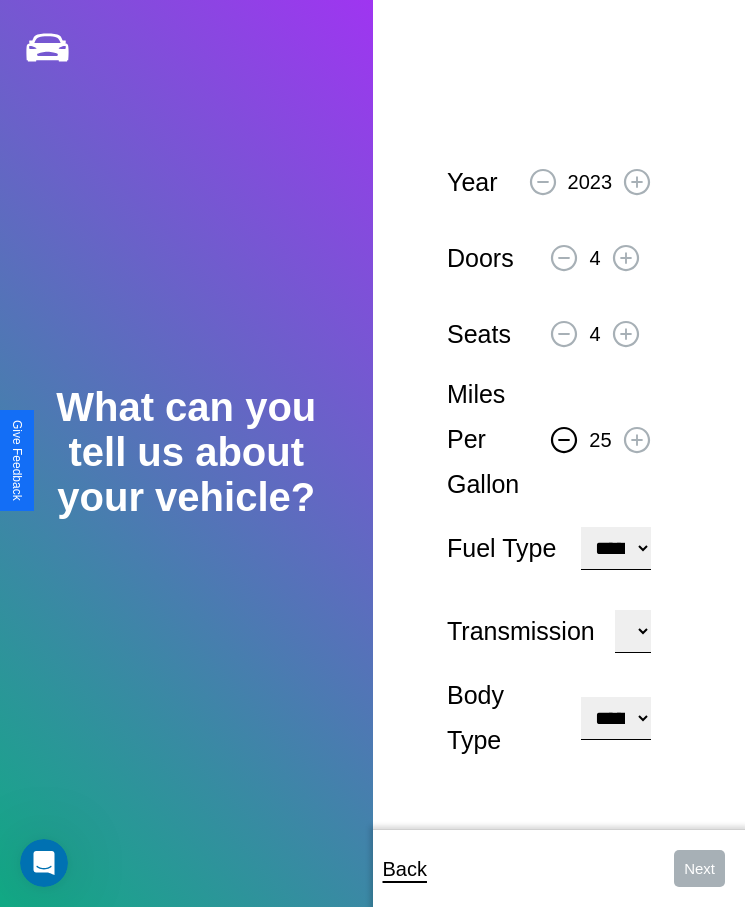 click 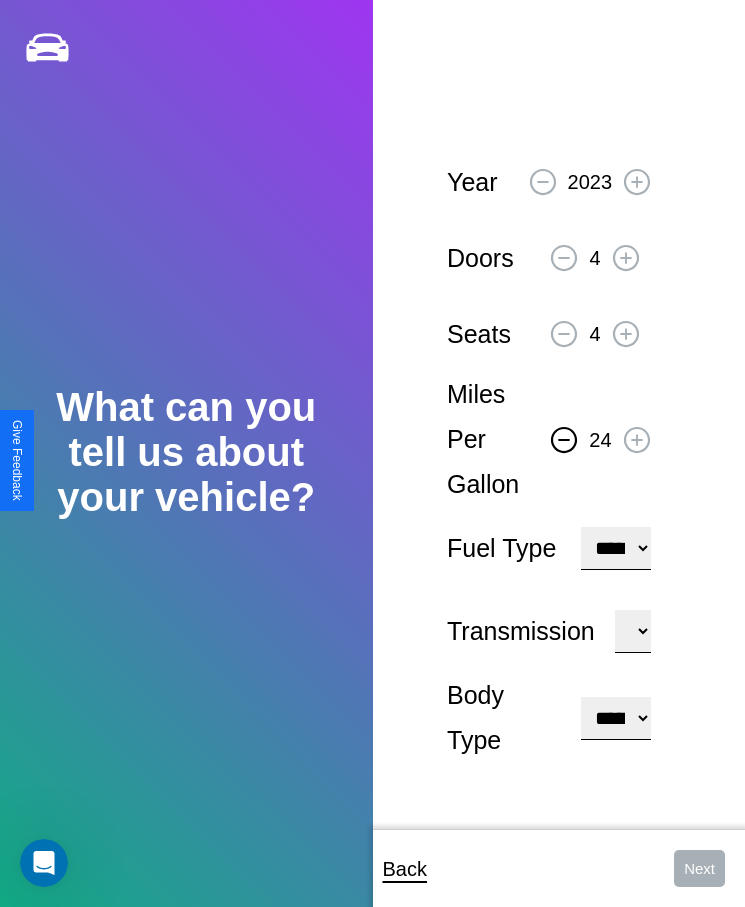 click 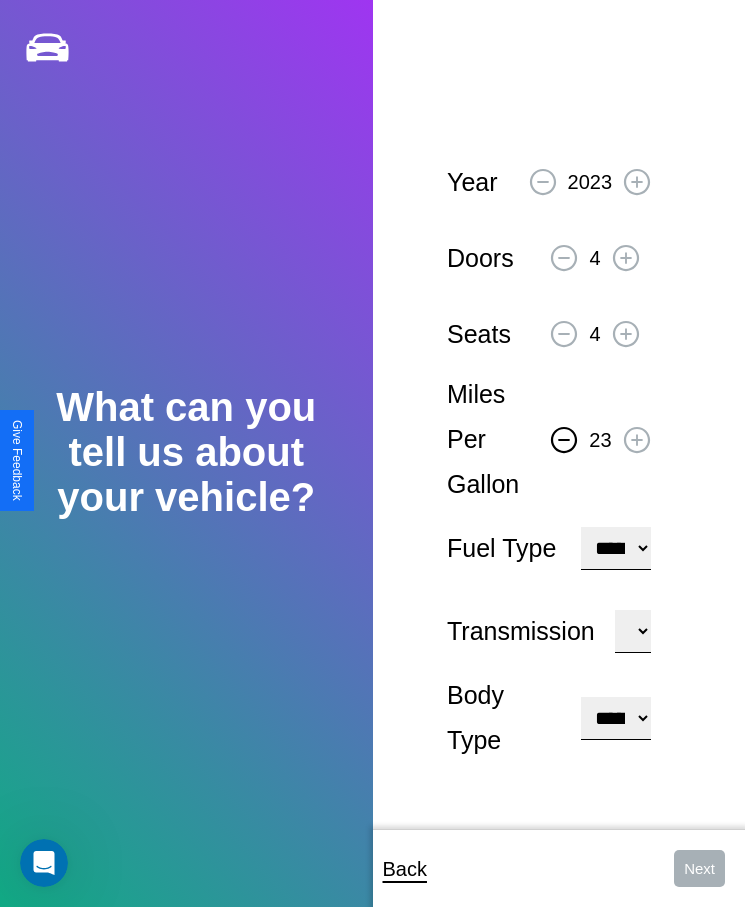 click 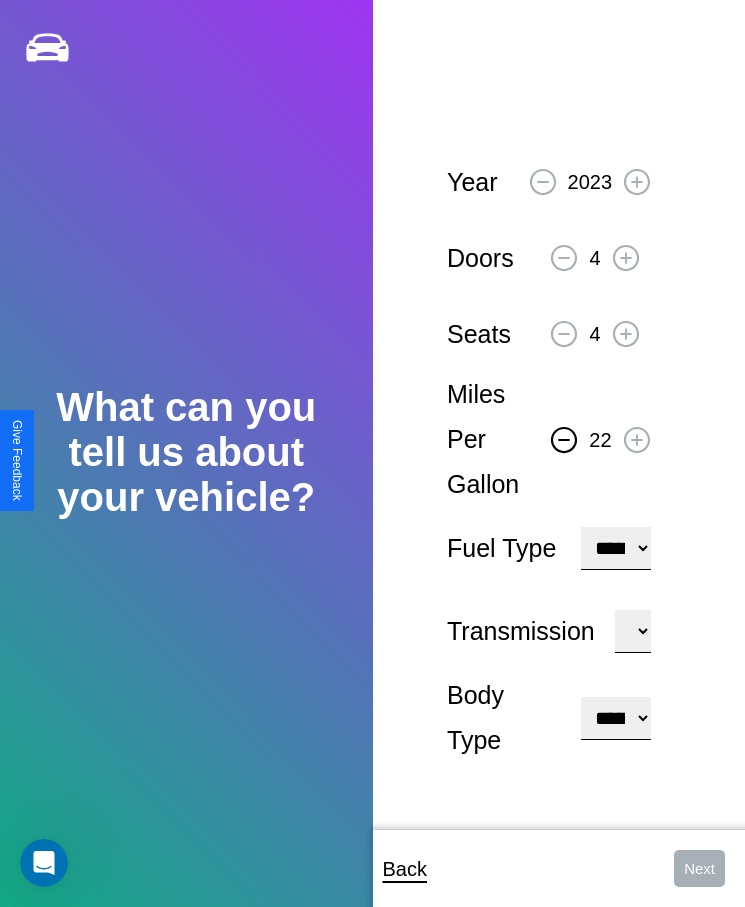 click 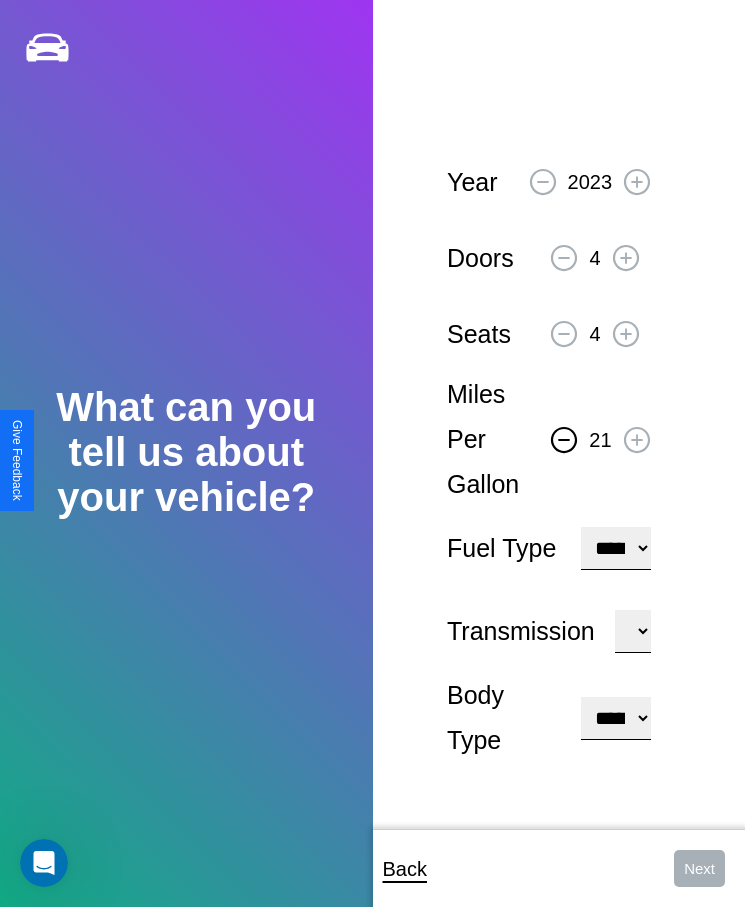 click 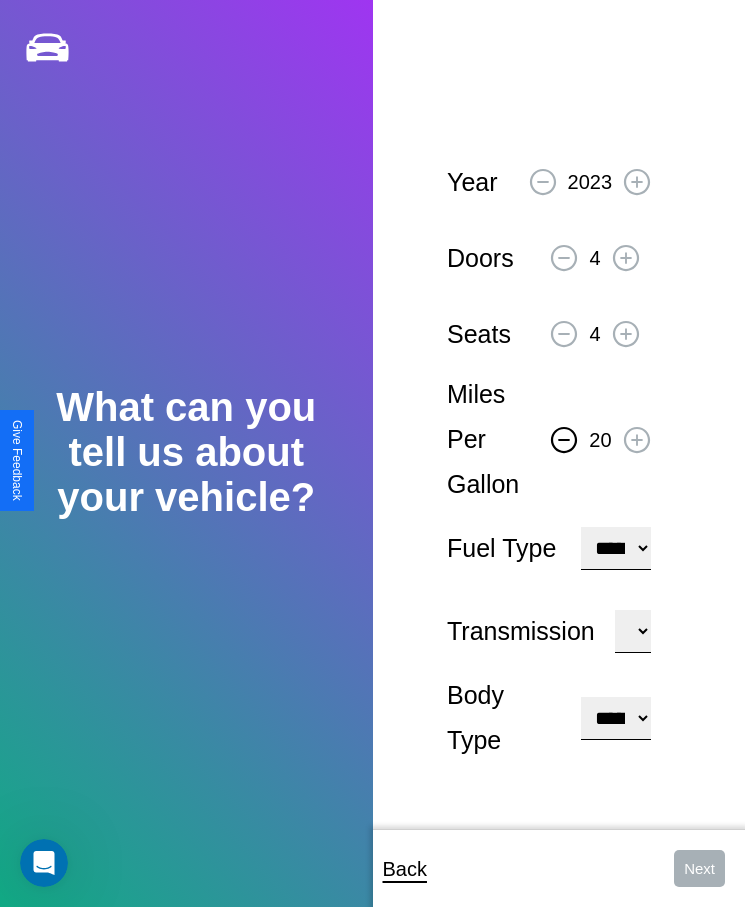 click on "**********" at bounding box center [615, 548] 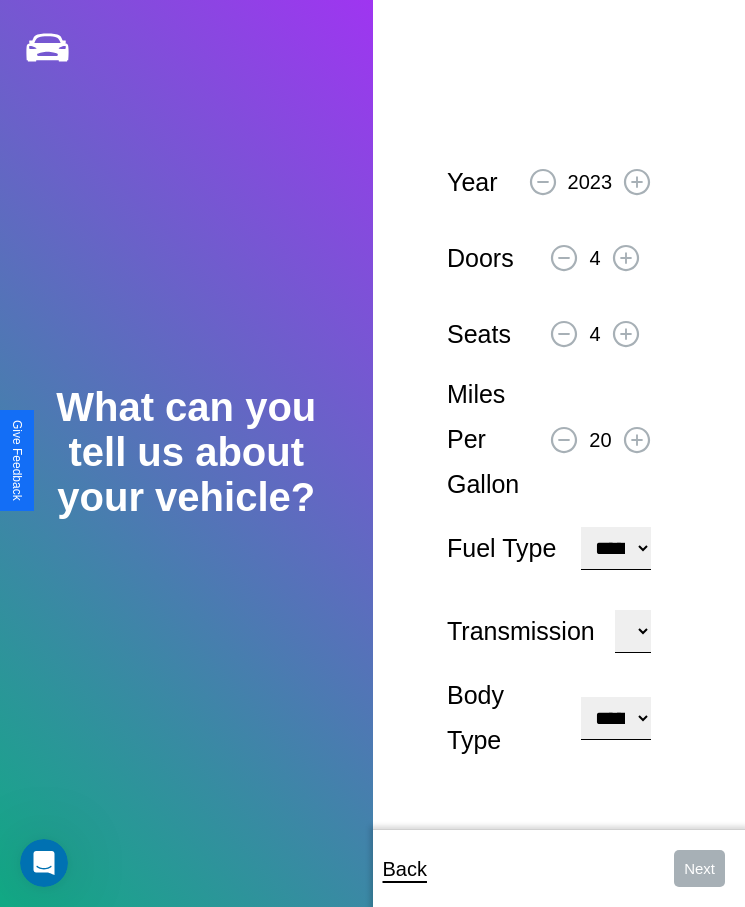 select on "***" 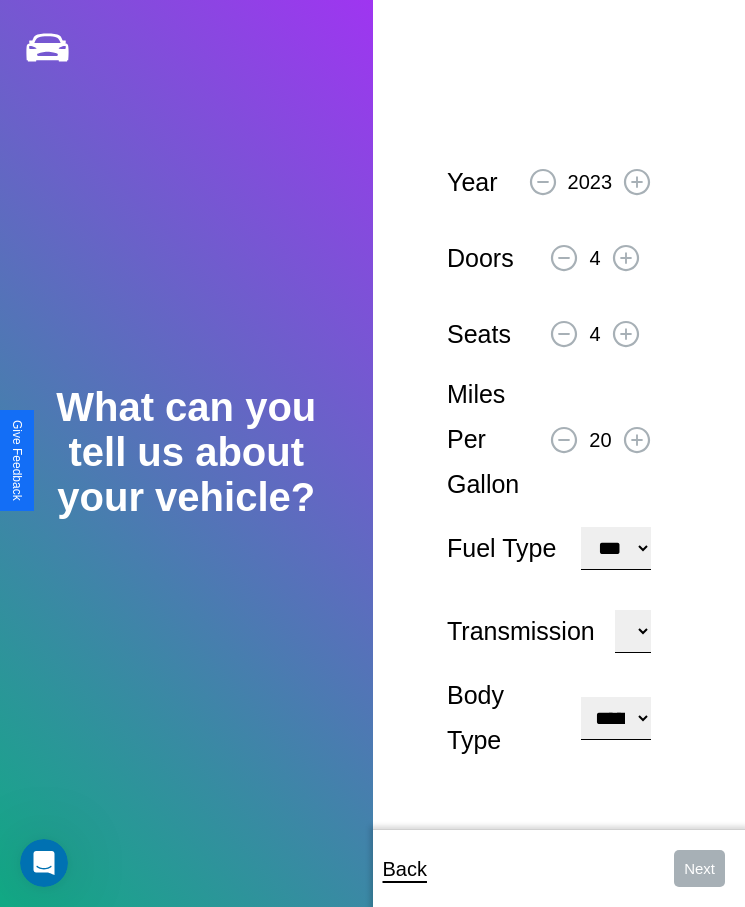 click on "****** ********* ******" at bounding box center [633, 631] 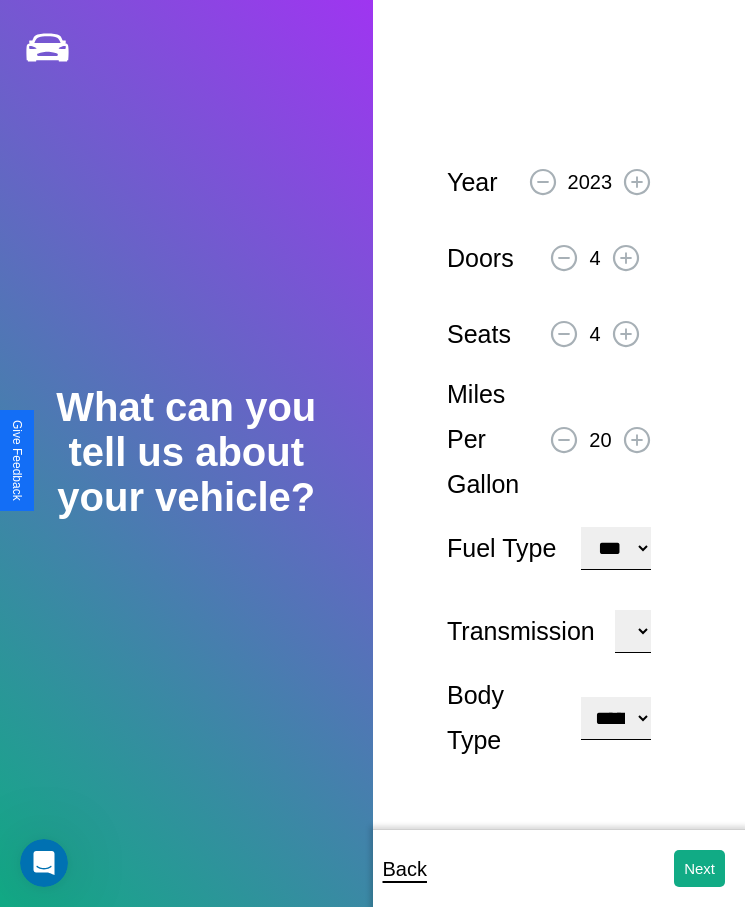 click on "**********" at bounding box center (615, 718) 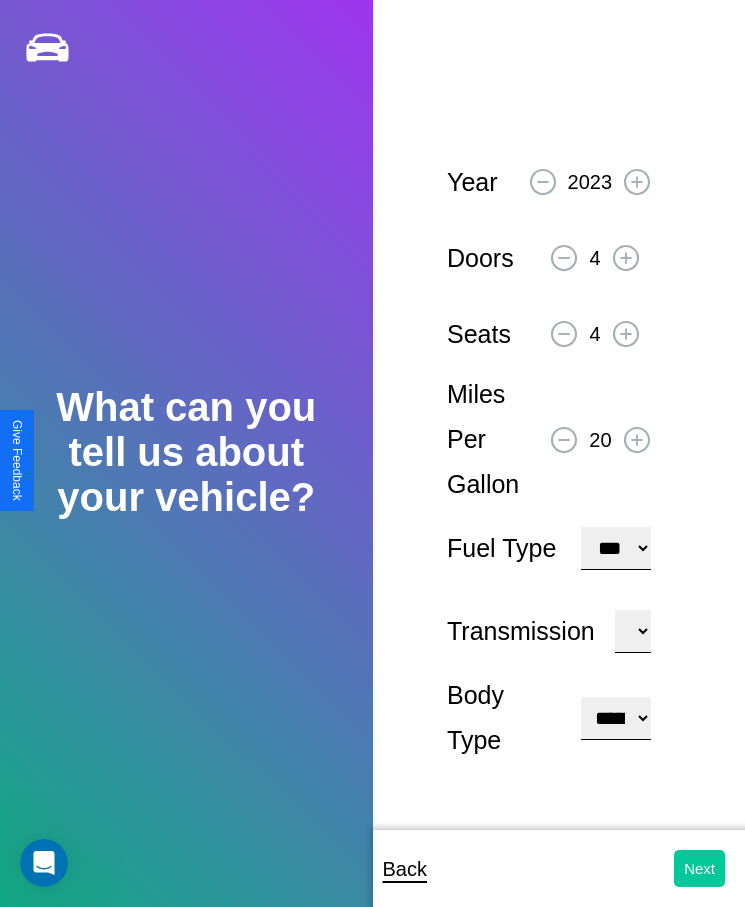 click on "Next" at bounding box center [699, 868] 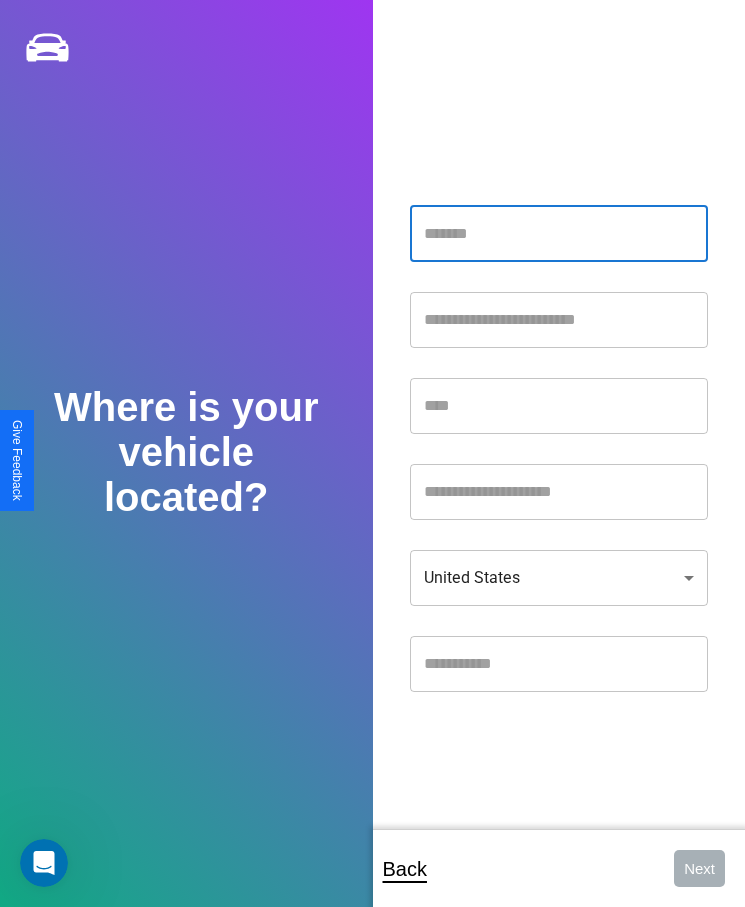 click at bounding box center (559, 234) 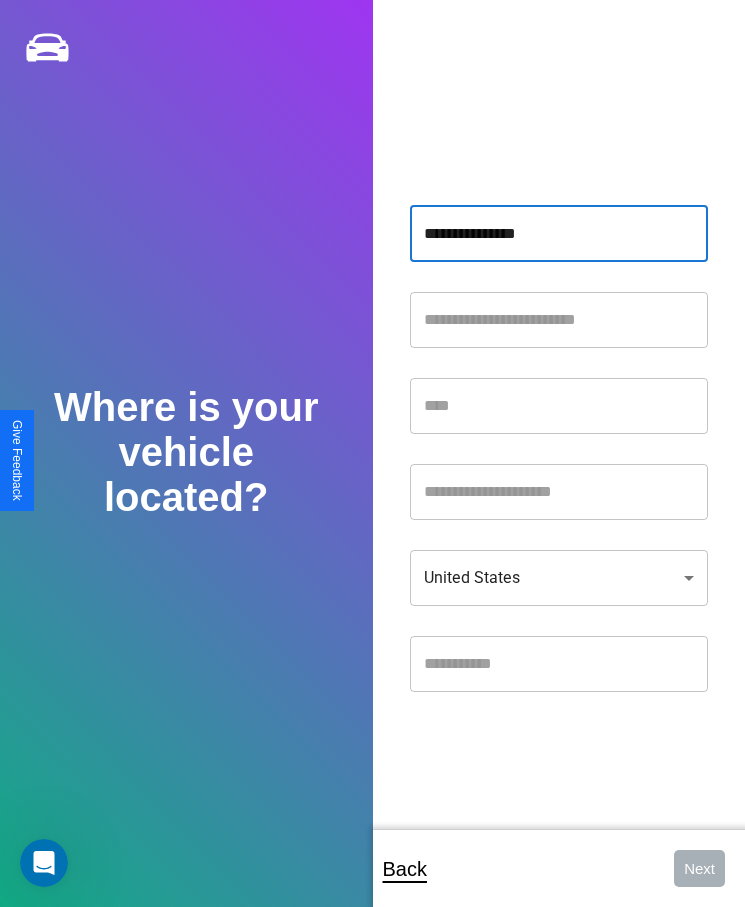 type on "**********" 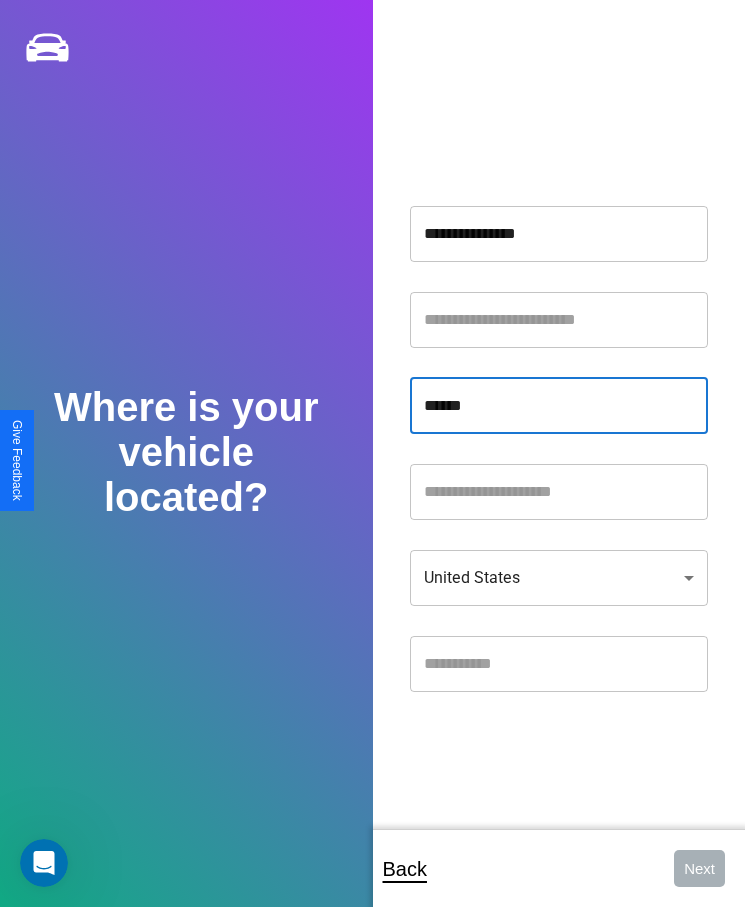 type on "******" 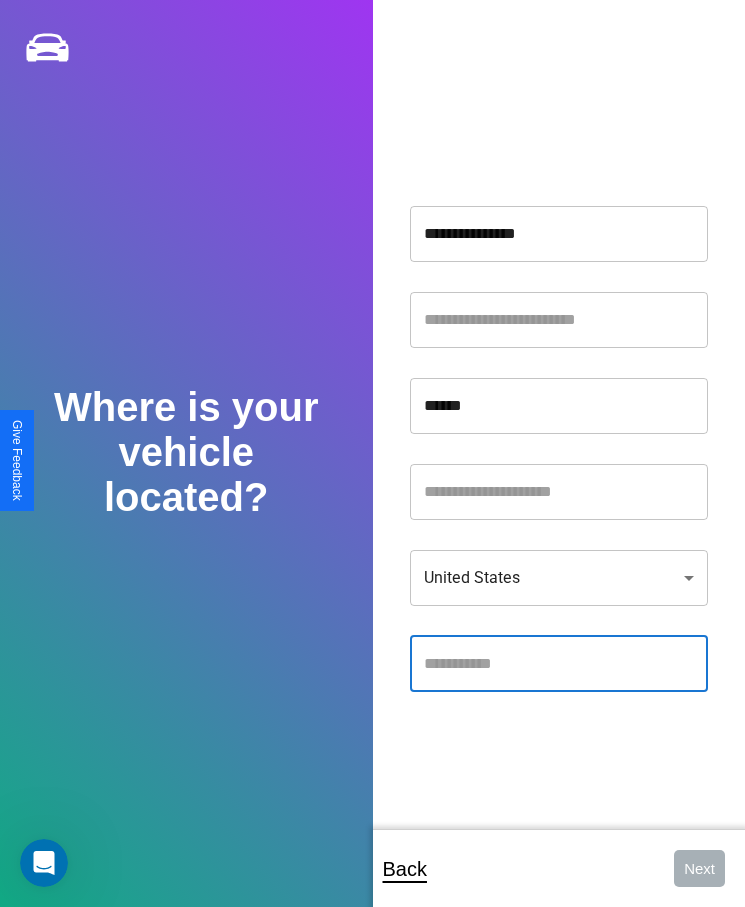 click at bounding box center [559, 664] 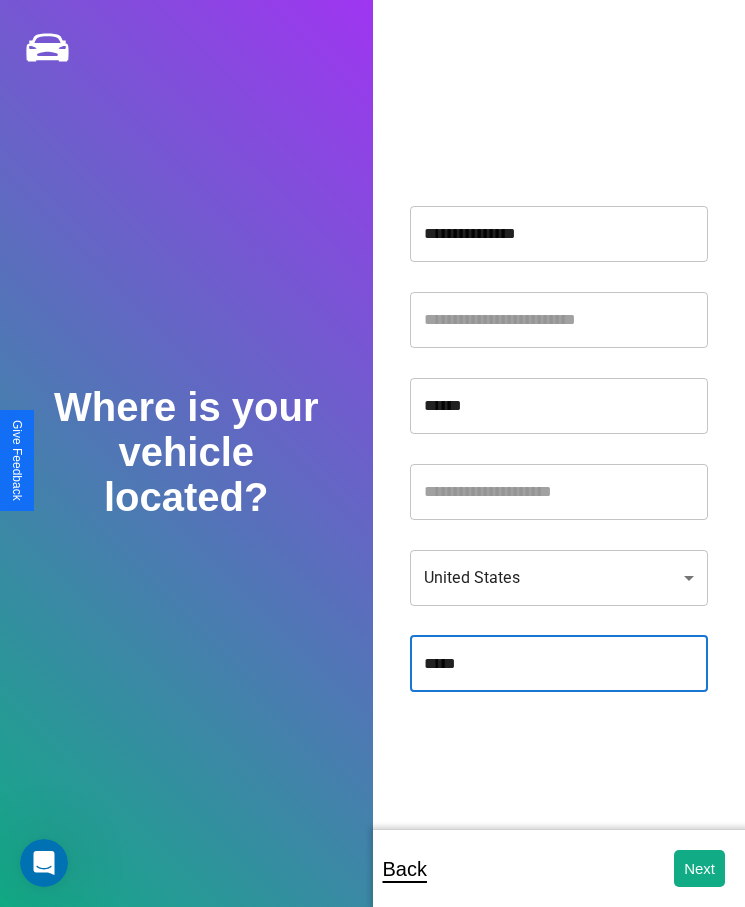 type on "*****" 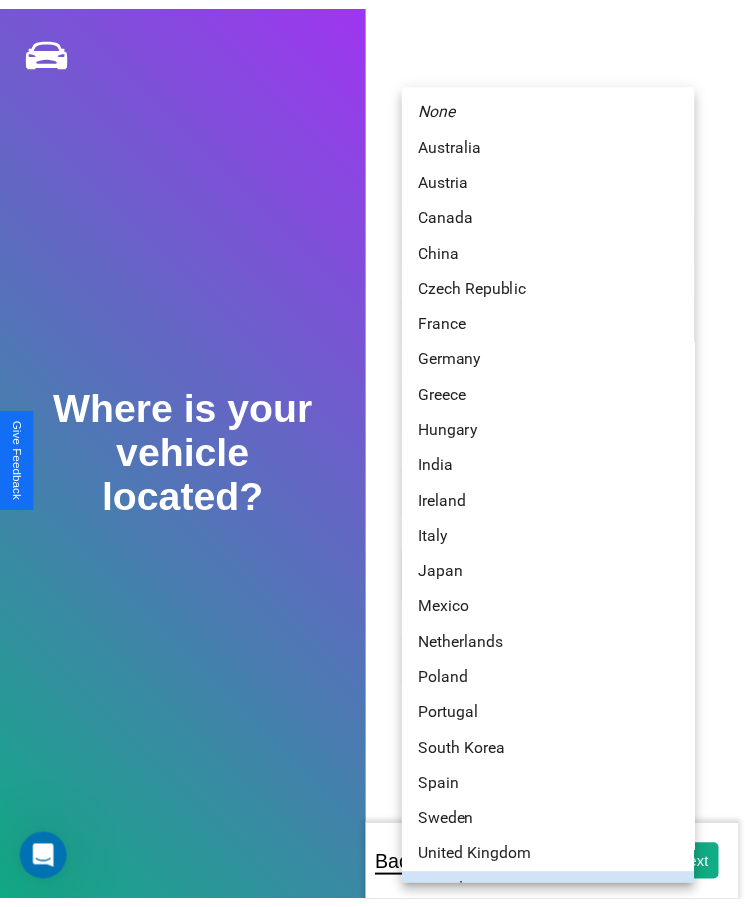 scroll, scrollTop: 25, scrollLeft: 0, axis: vertical 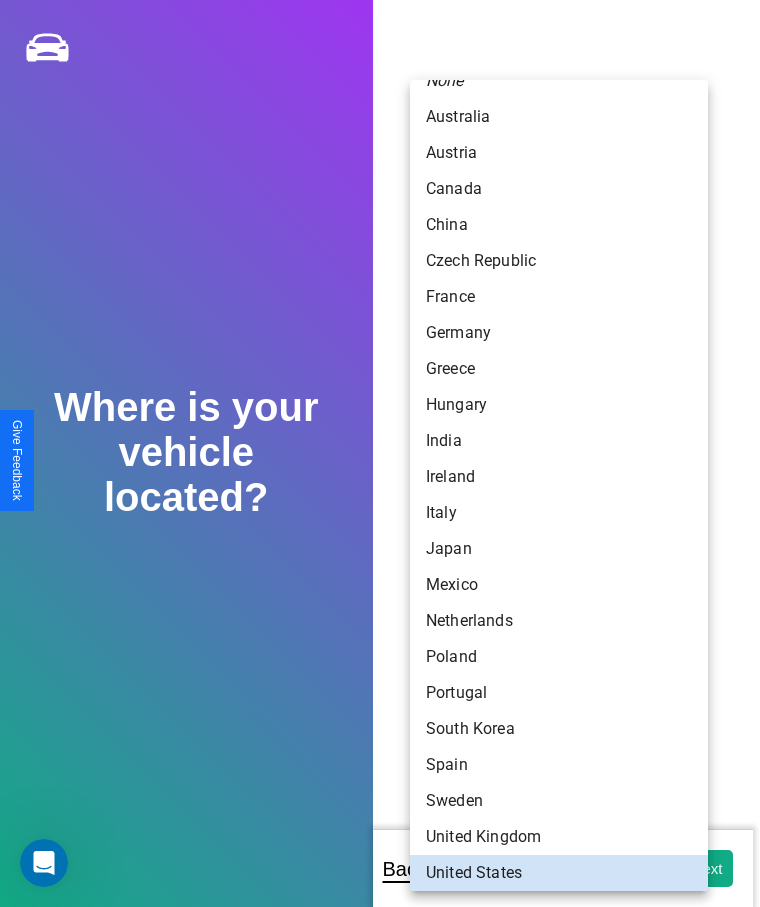 click on "Poland" at bounding box center (559, 657) 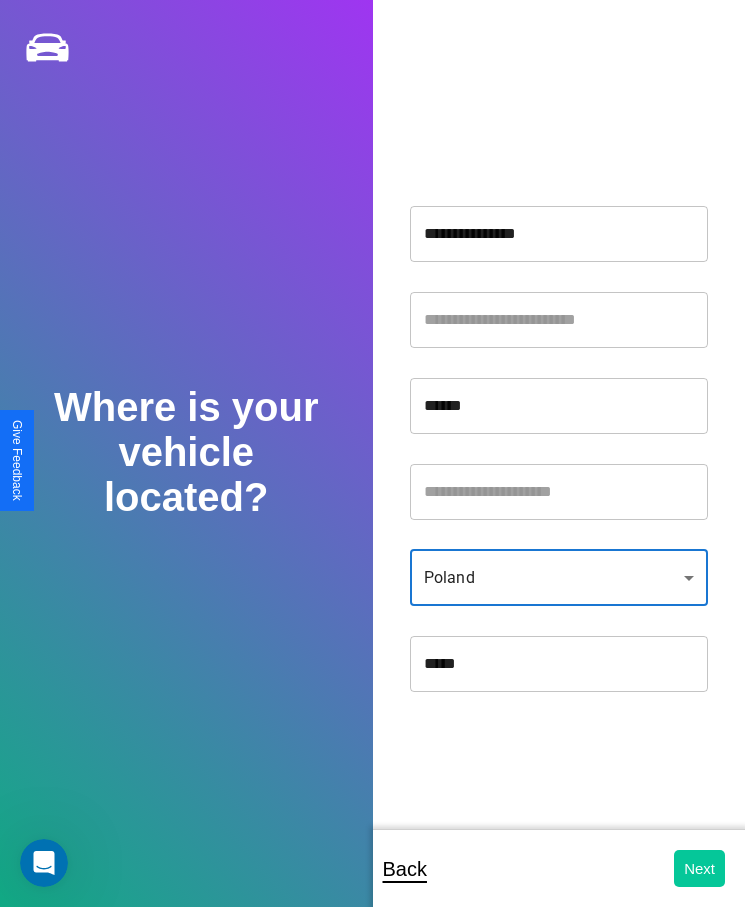 click on "Next" at bounding box center [699, 868] 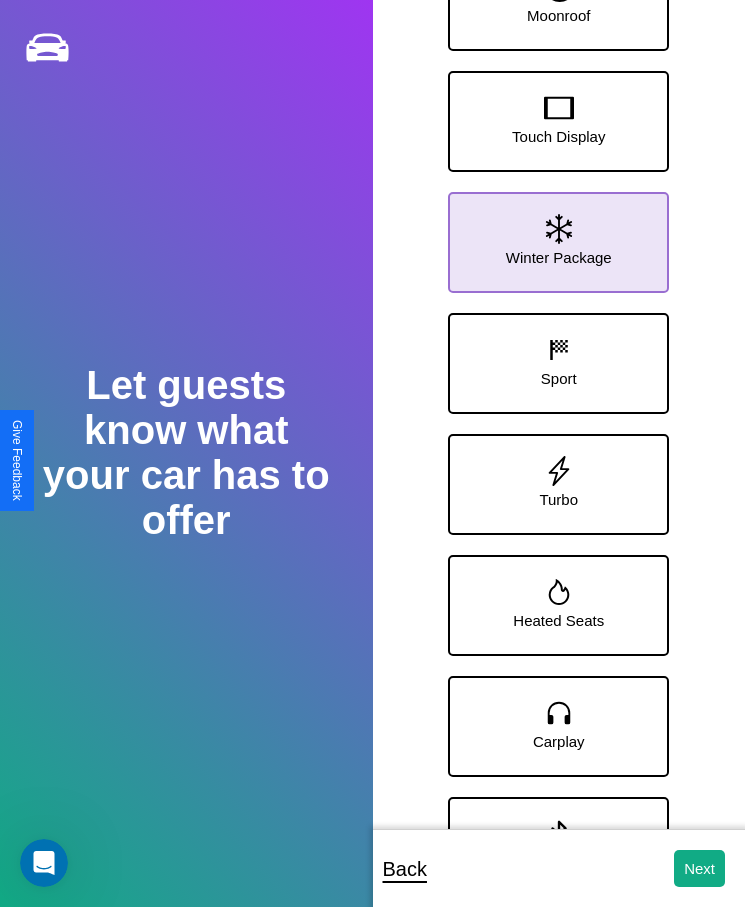 click 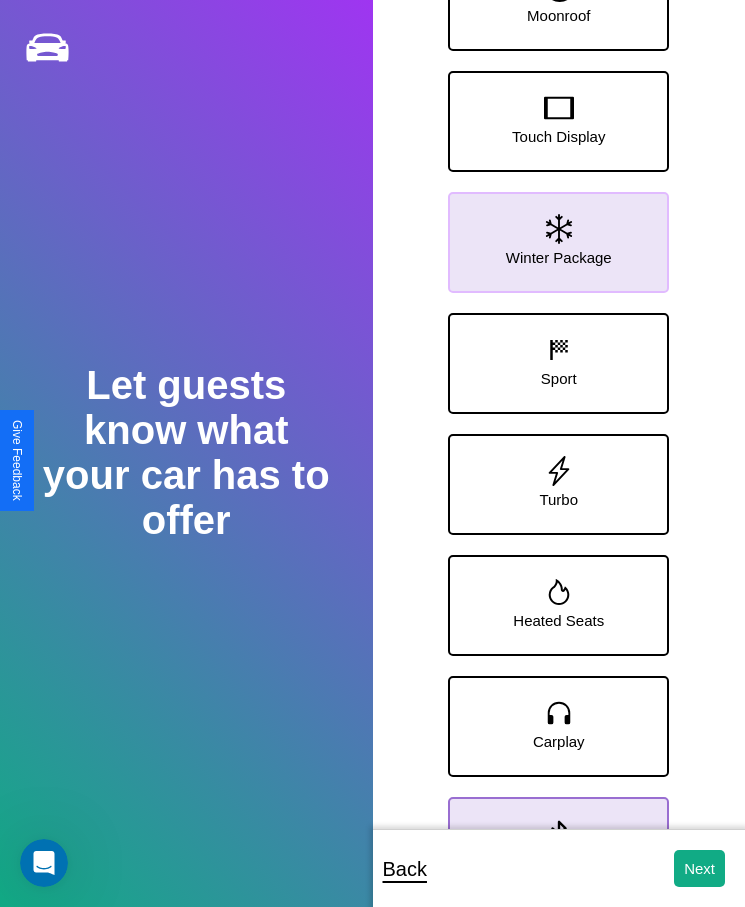 click 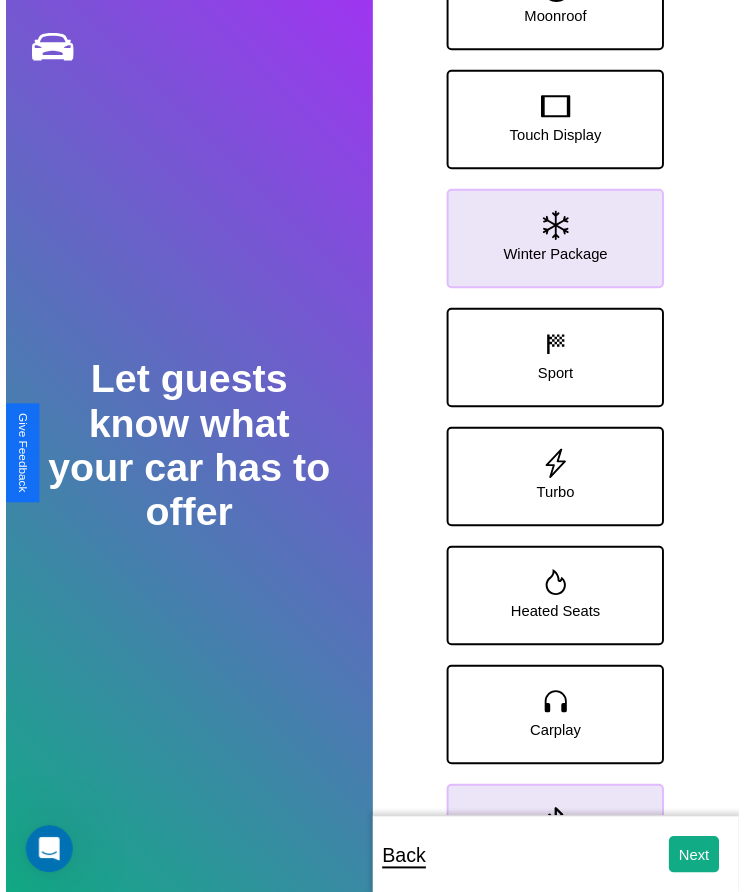 scroll, scrollTop: 159, scrollLeft: 0, axis: vertical 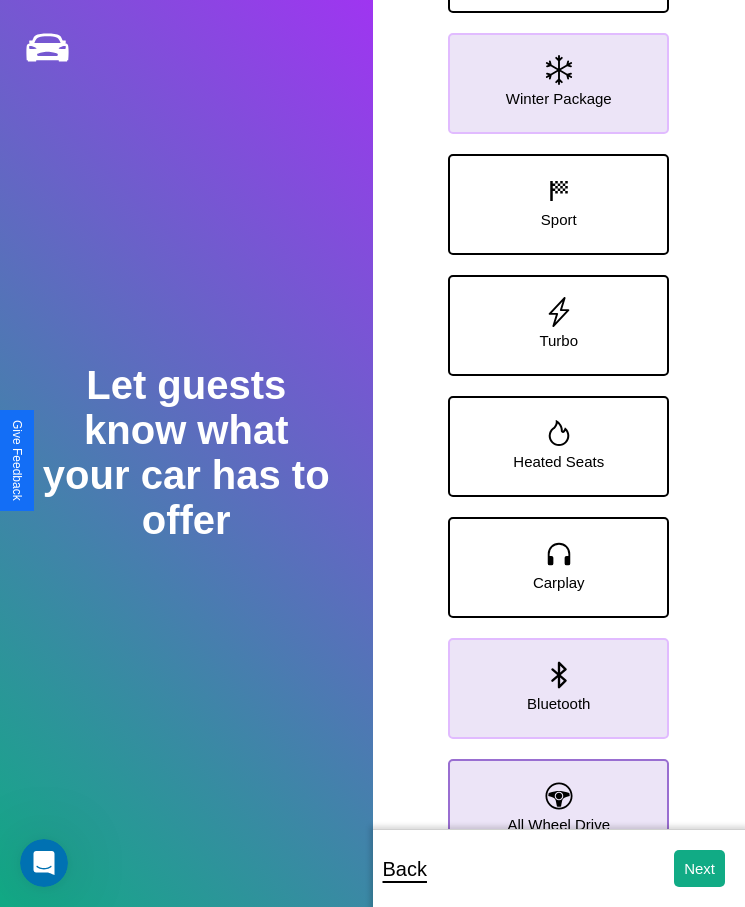 click 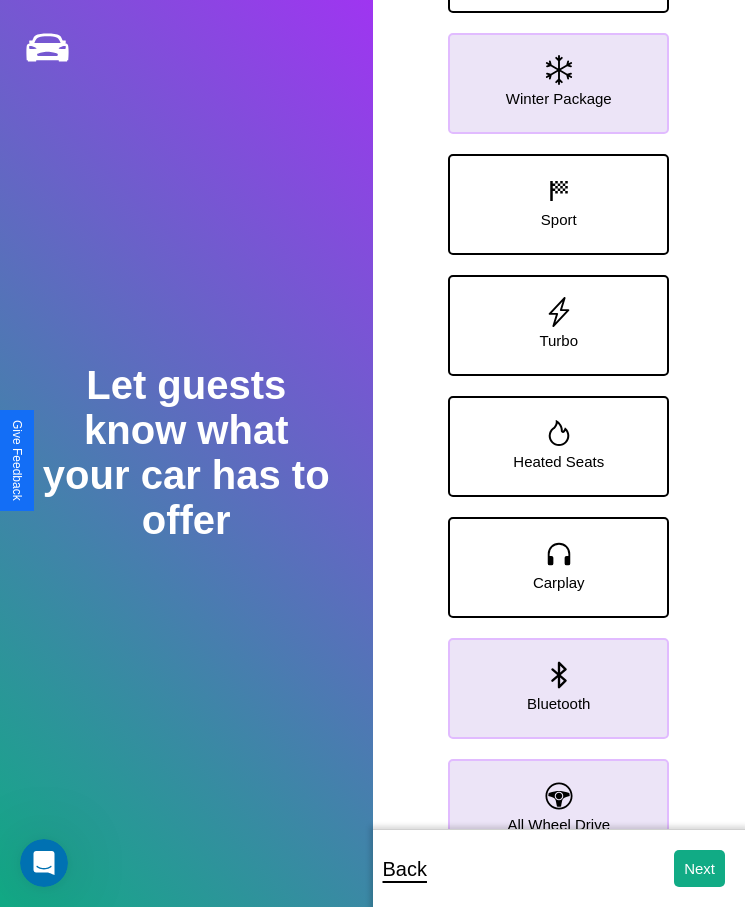 click 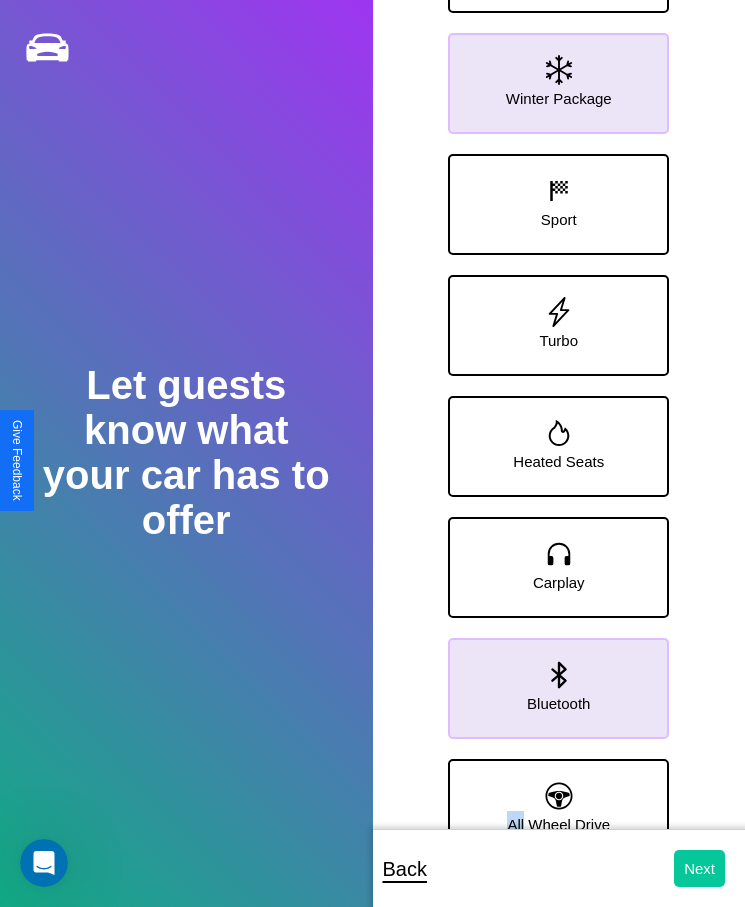 click on "Next" at bounding box center (699, 868) 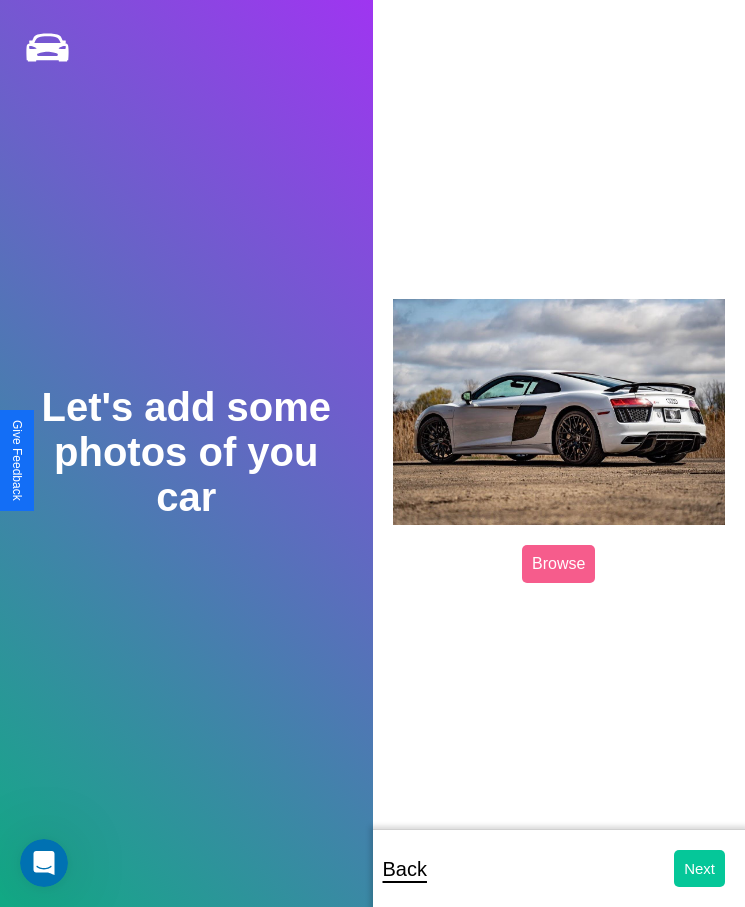 click on "Next" at bounding box center [699, 868] 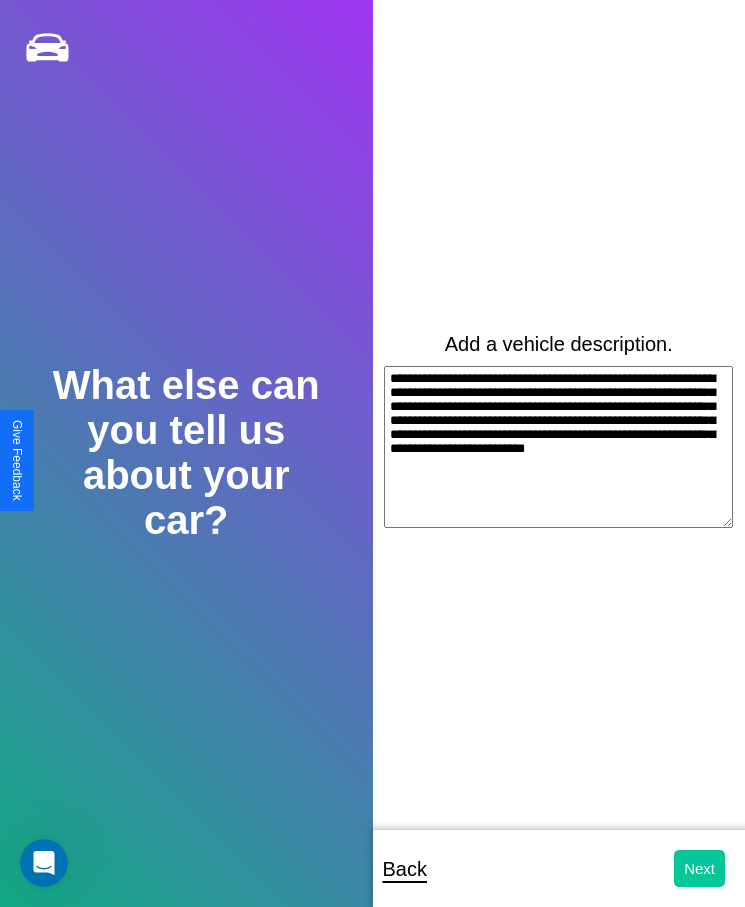 type on "**********" 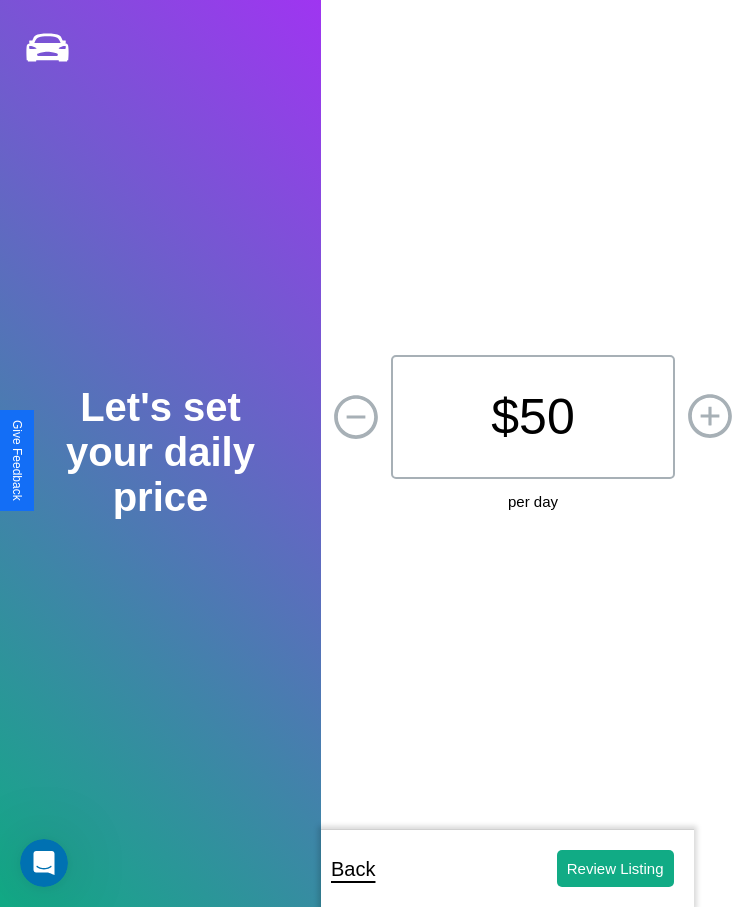 click on "$ 50" at bounding box center [533, 417] 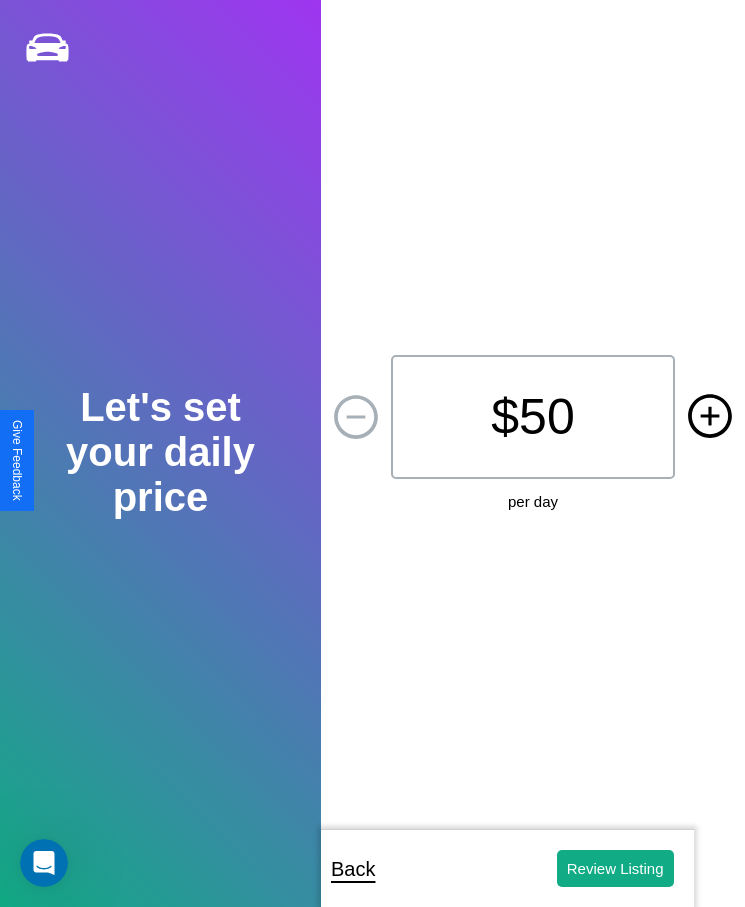 click 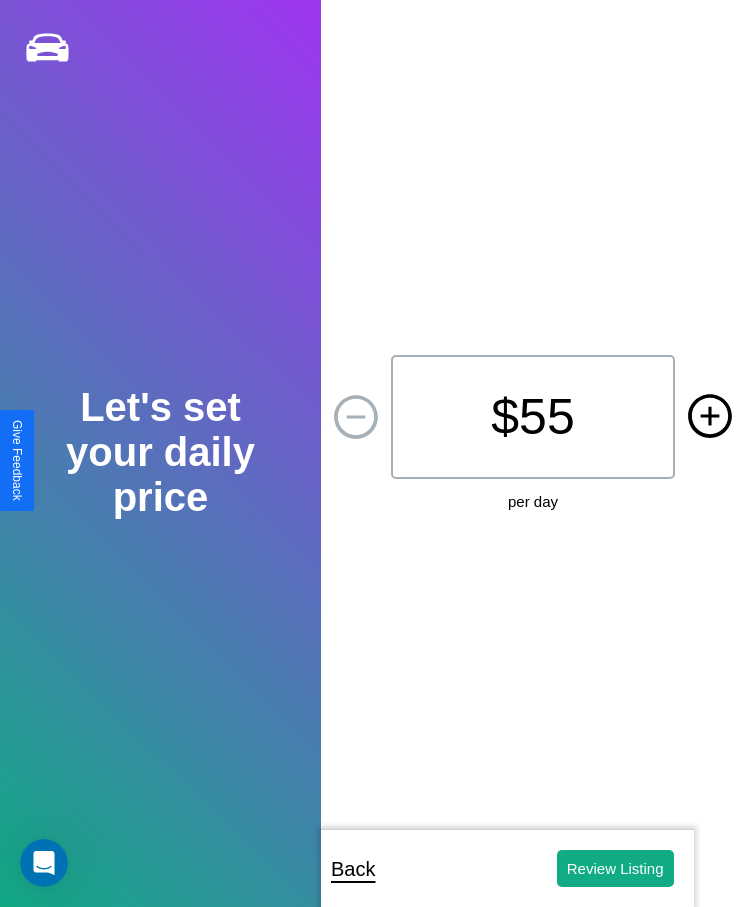 click 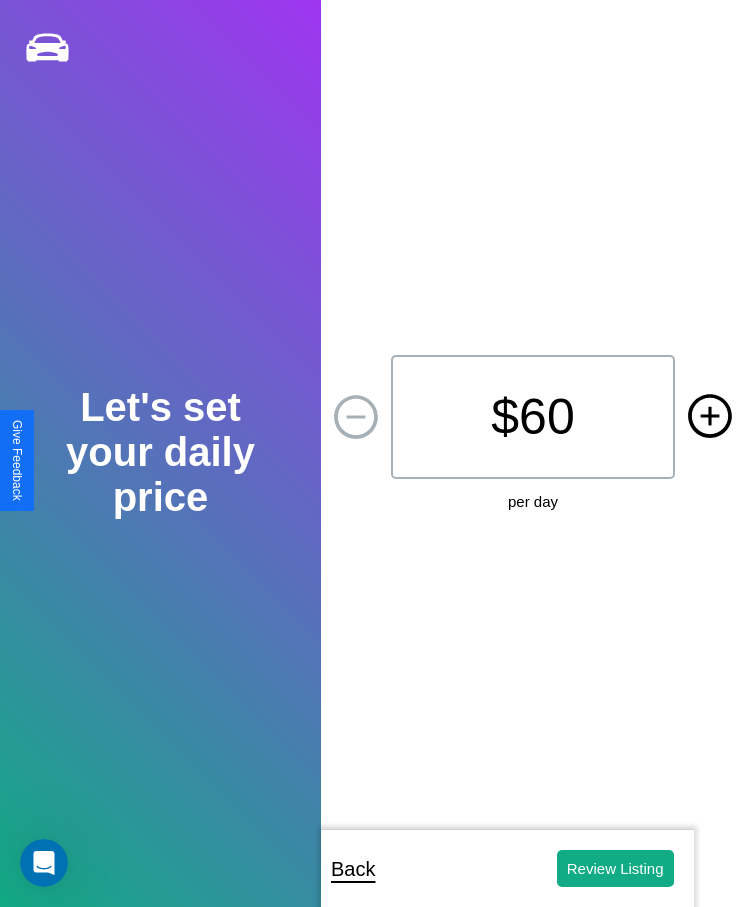 click 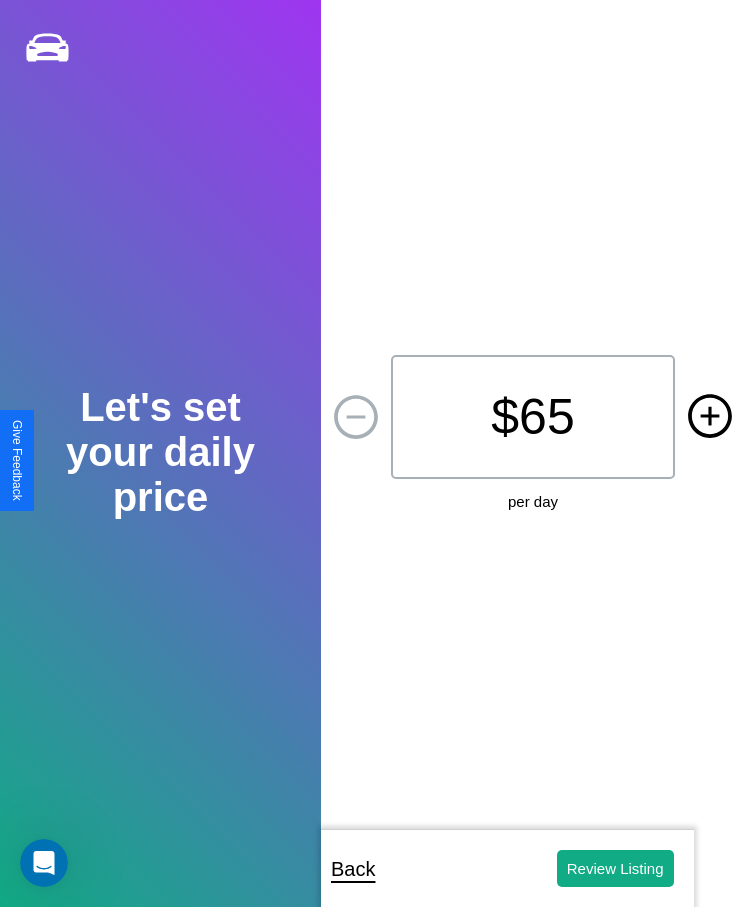click 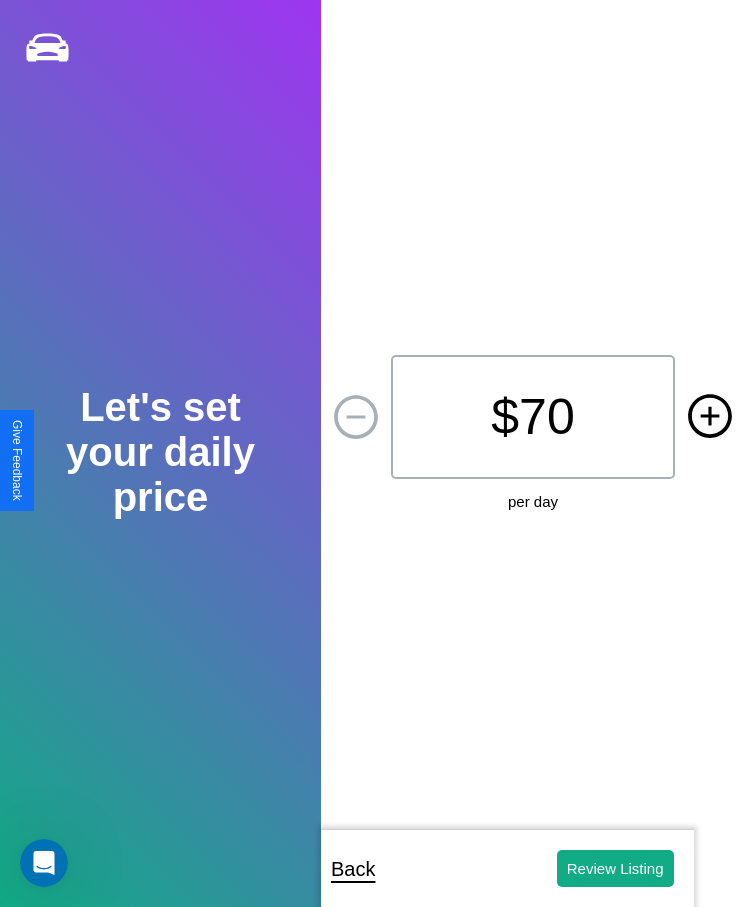 click 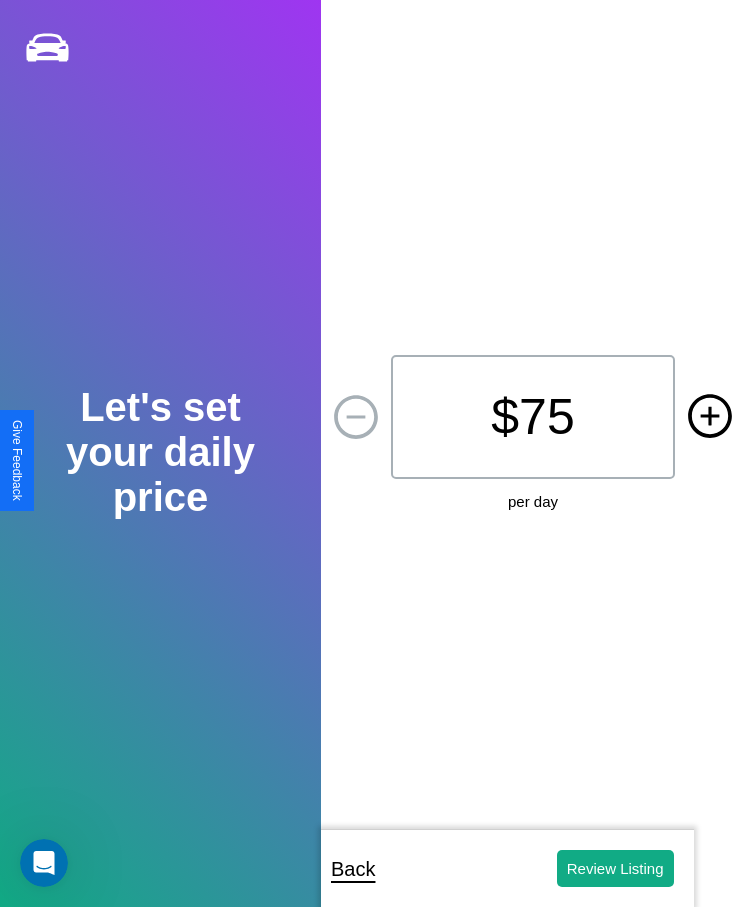 click 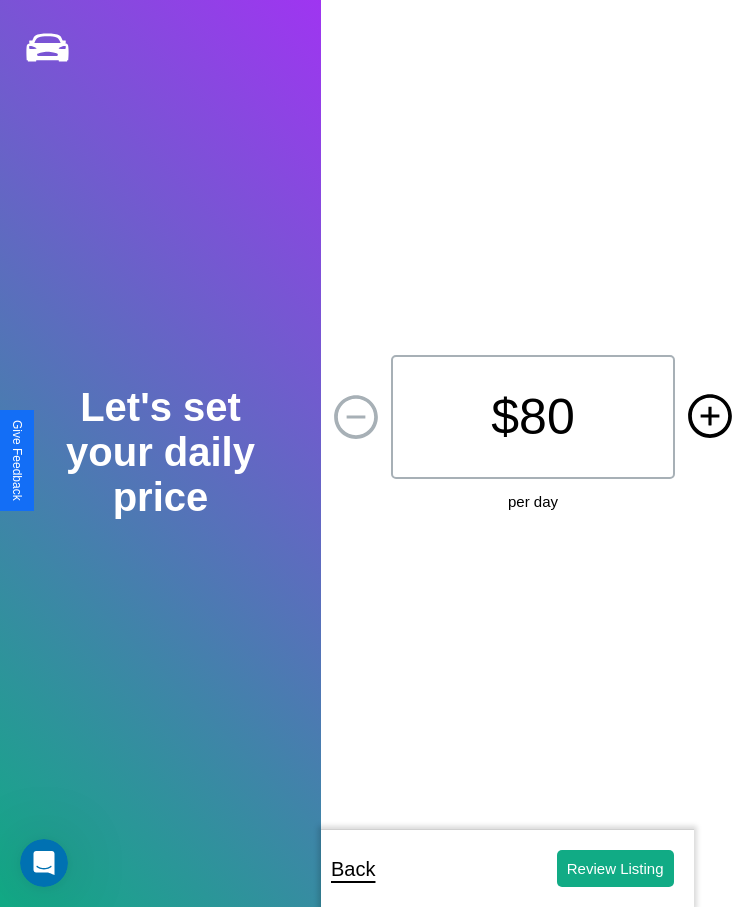 click 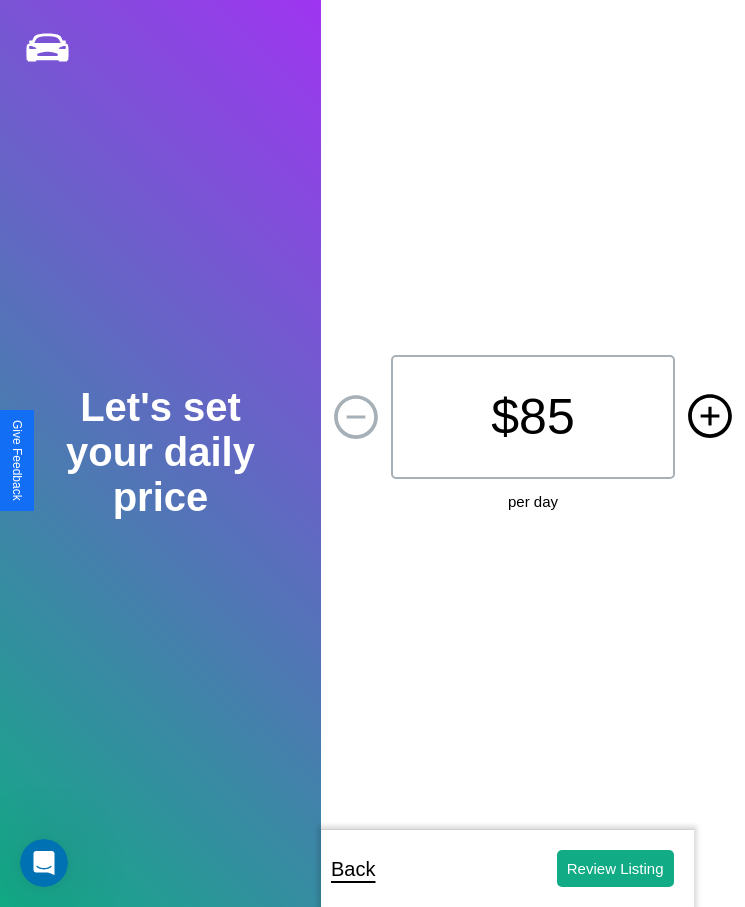 click 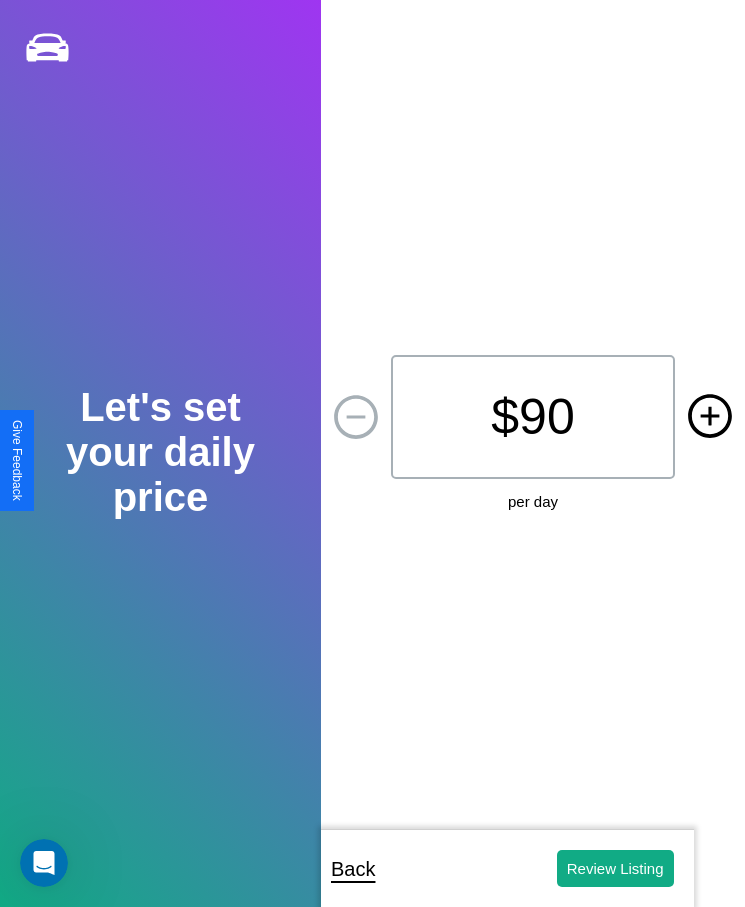 click 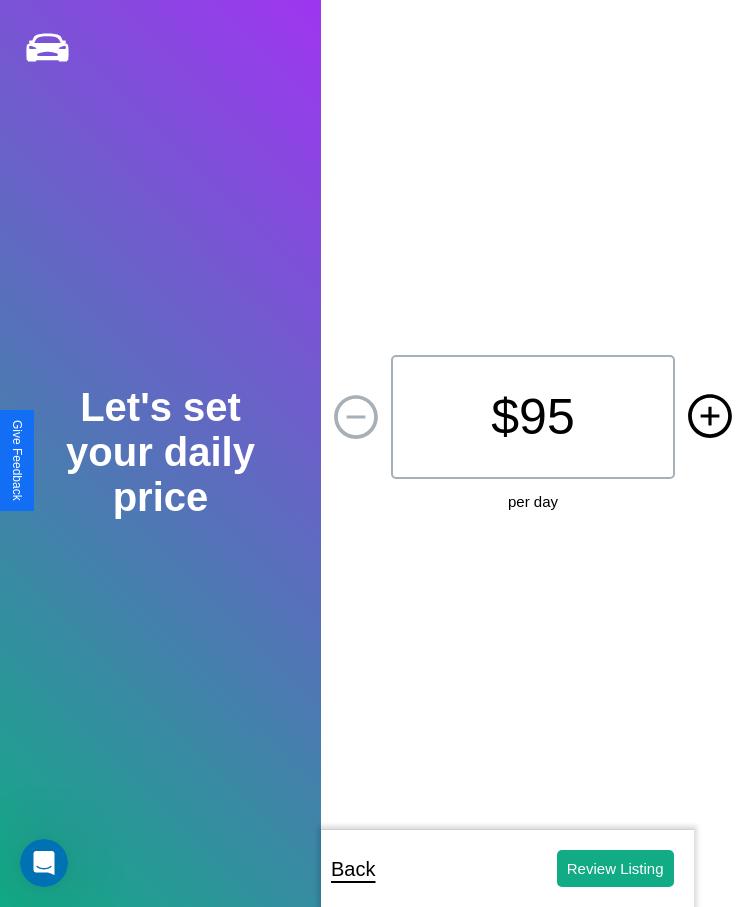 click 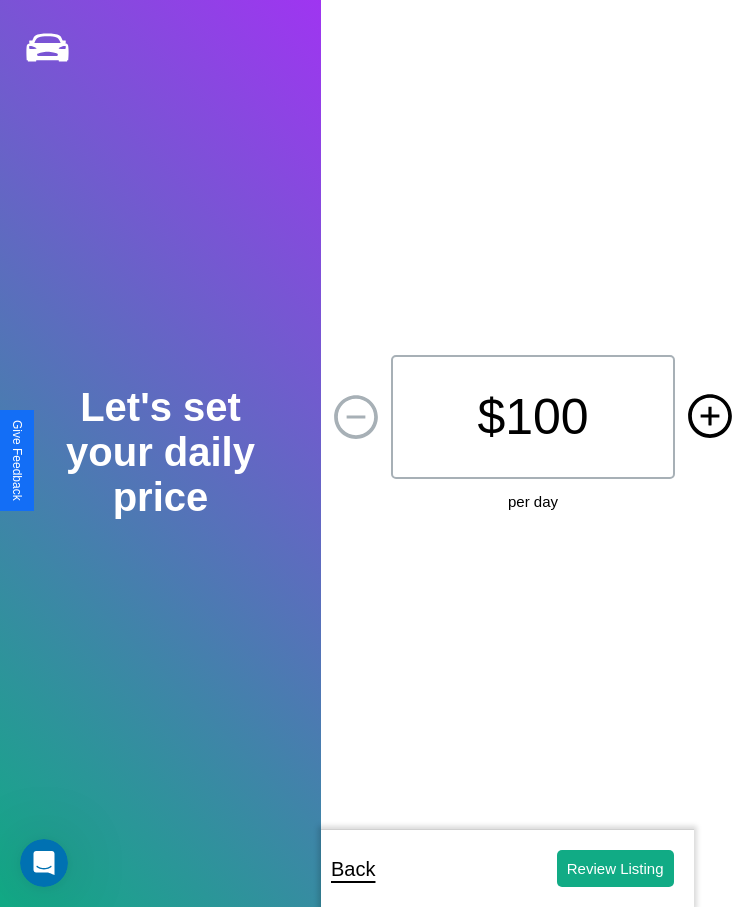 click 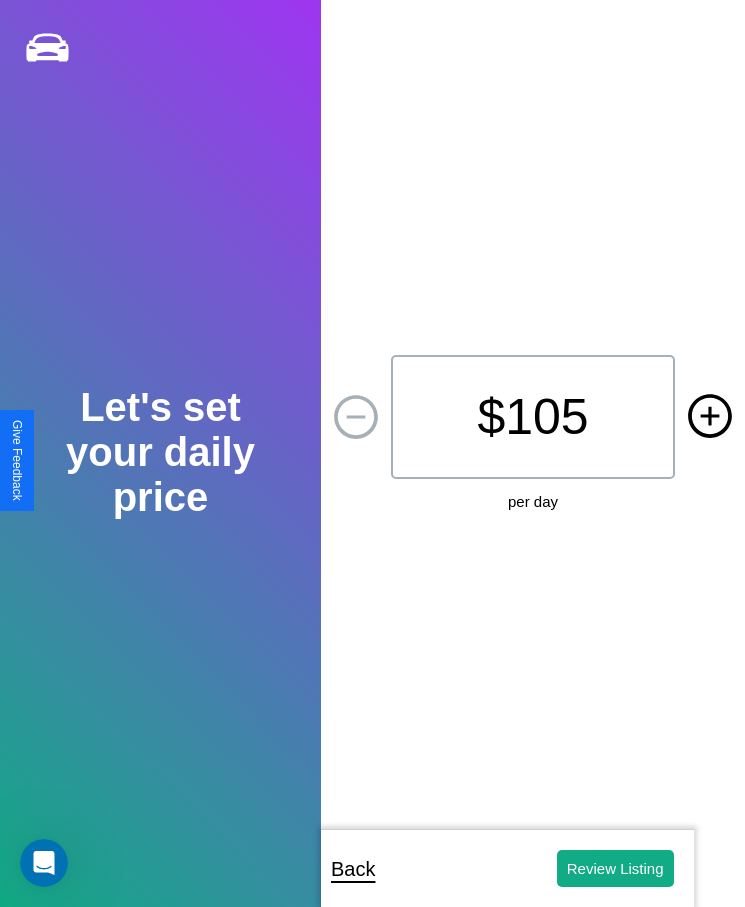 click 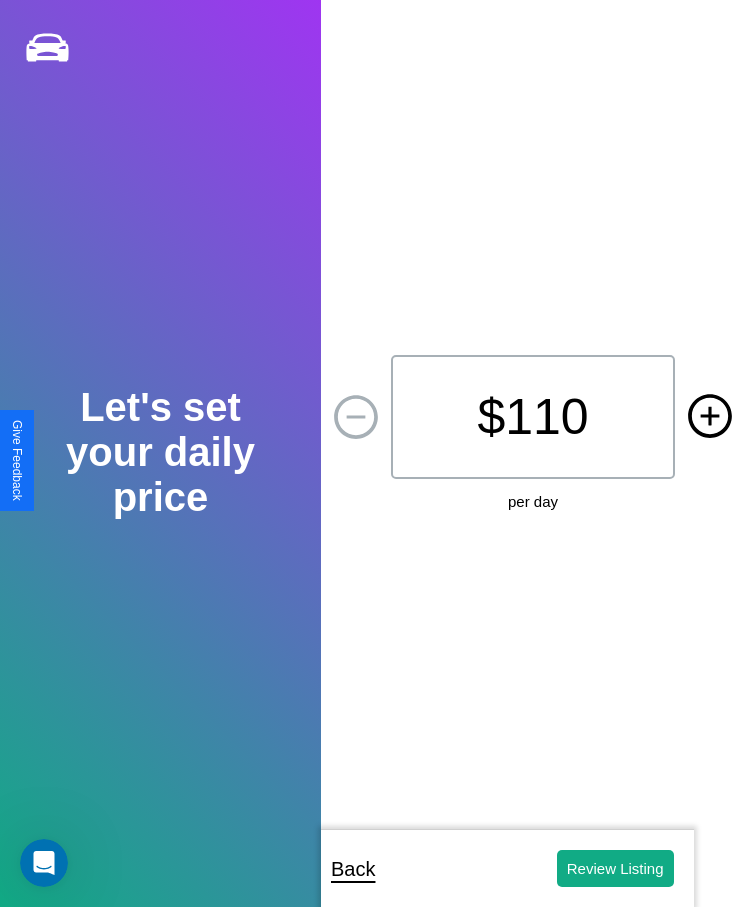 click 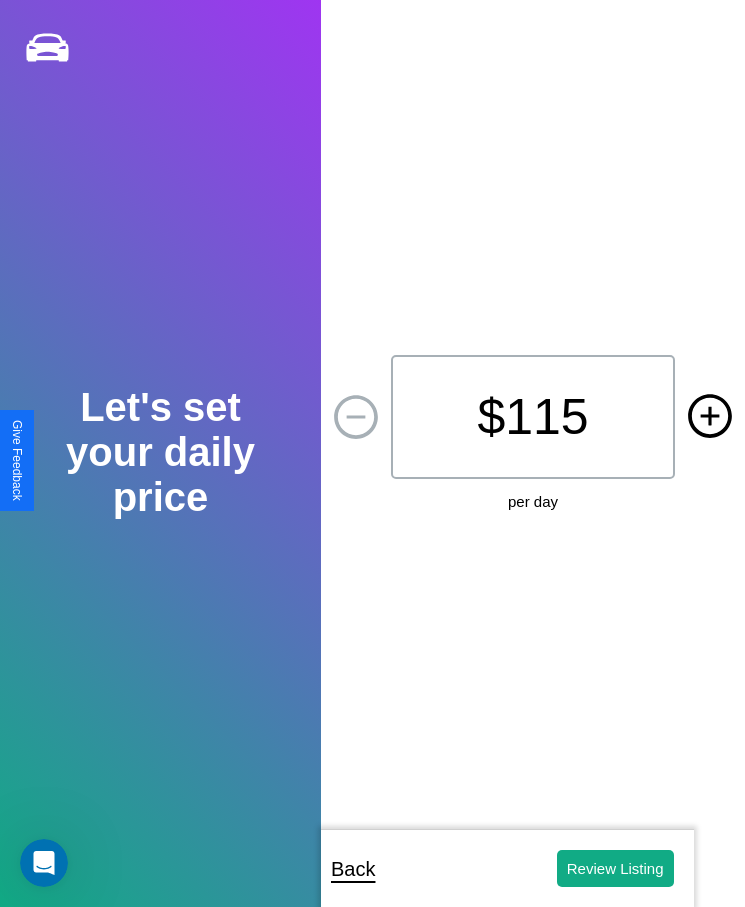 click 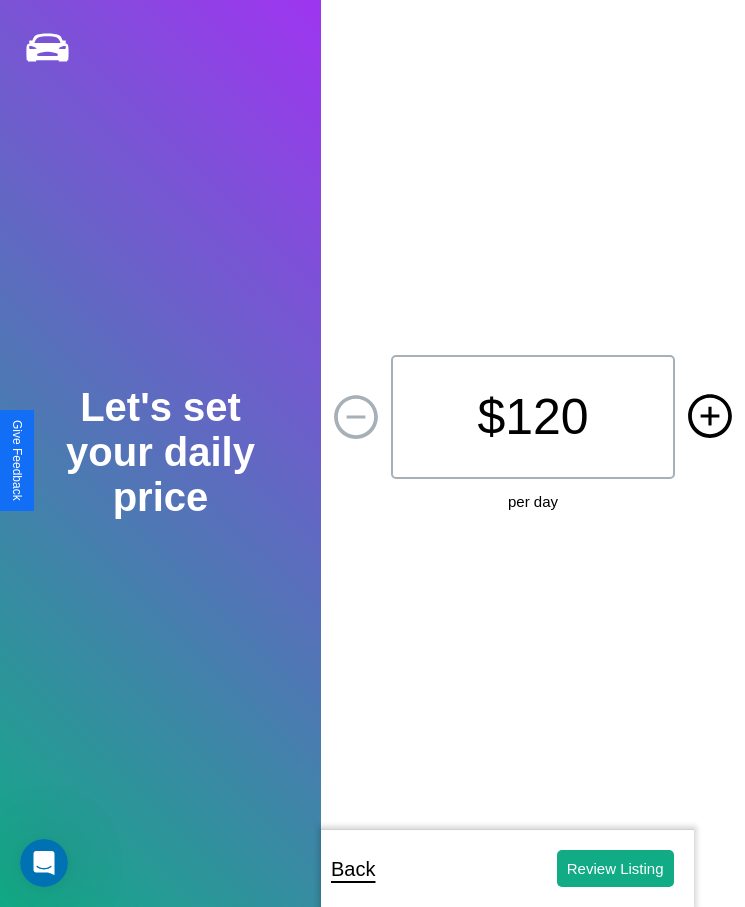 click 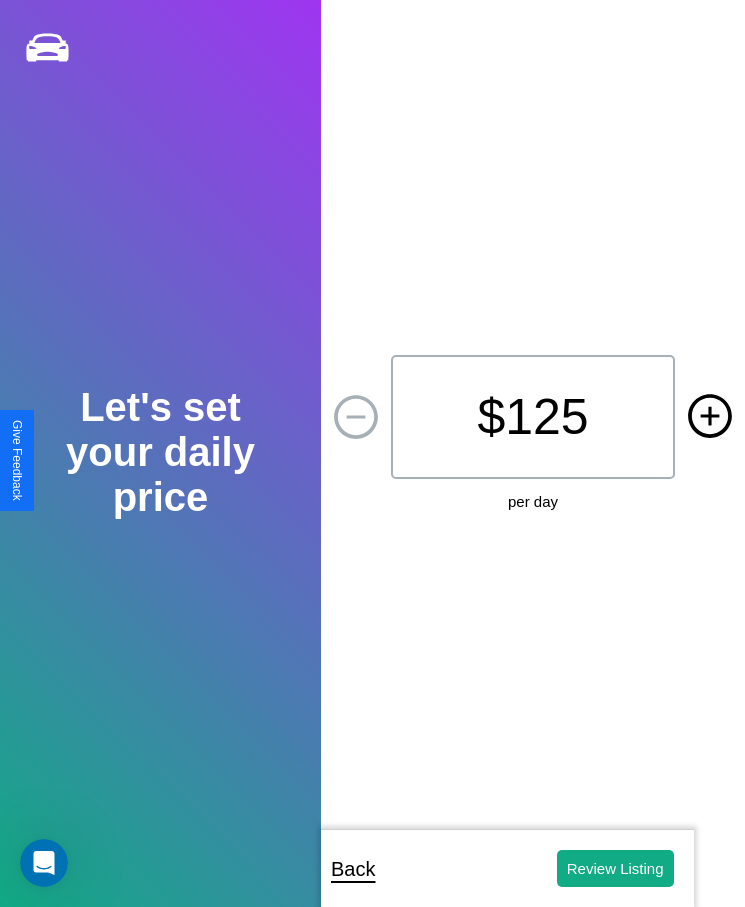 click 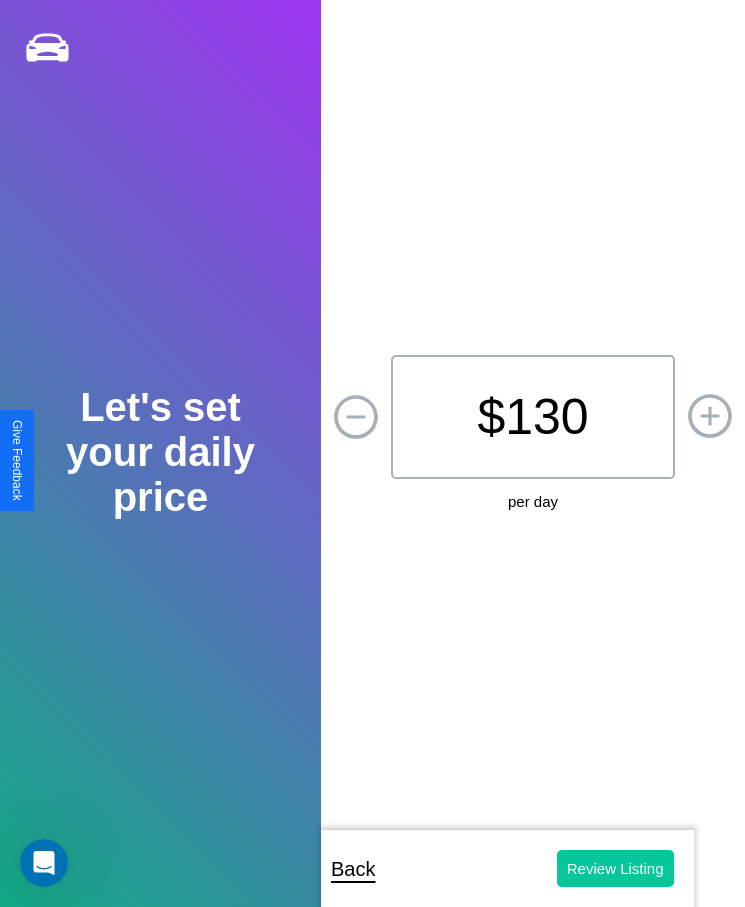 click on "Review Listing" at bounding box center (615, 868) 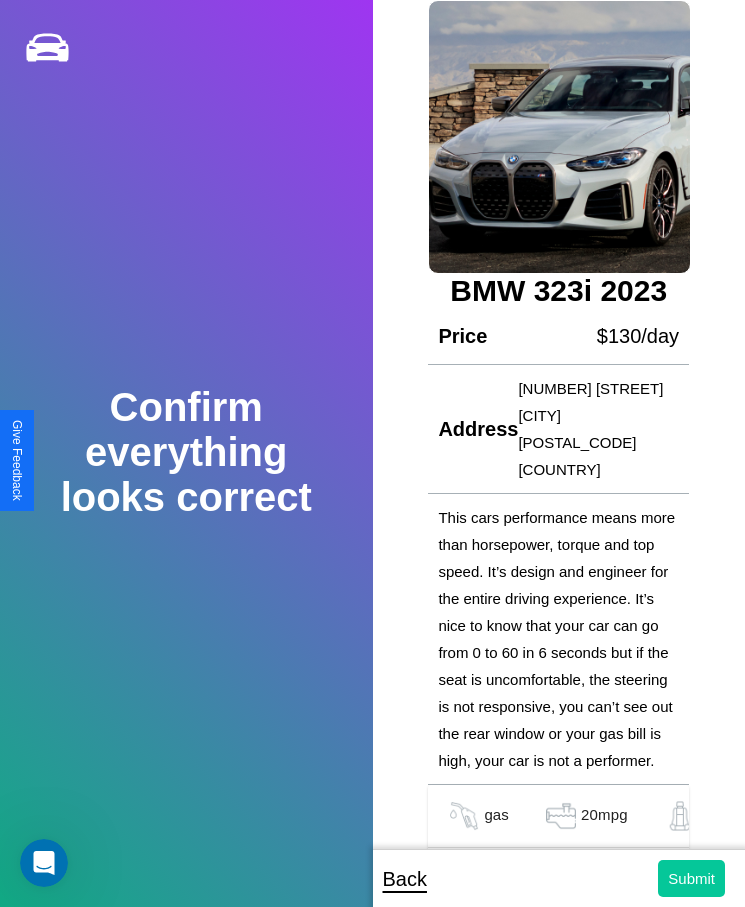 click on "Submit" at bounding box center (691, 878) 